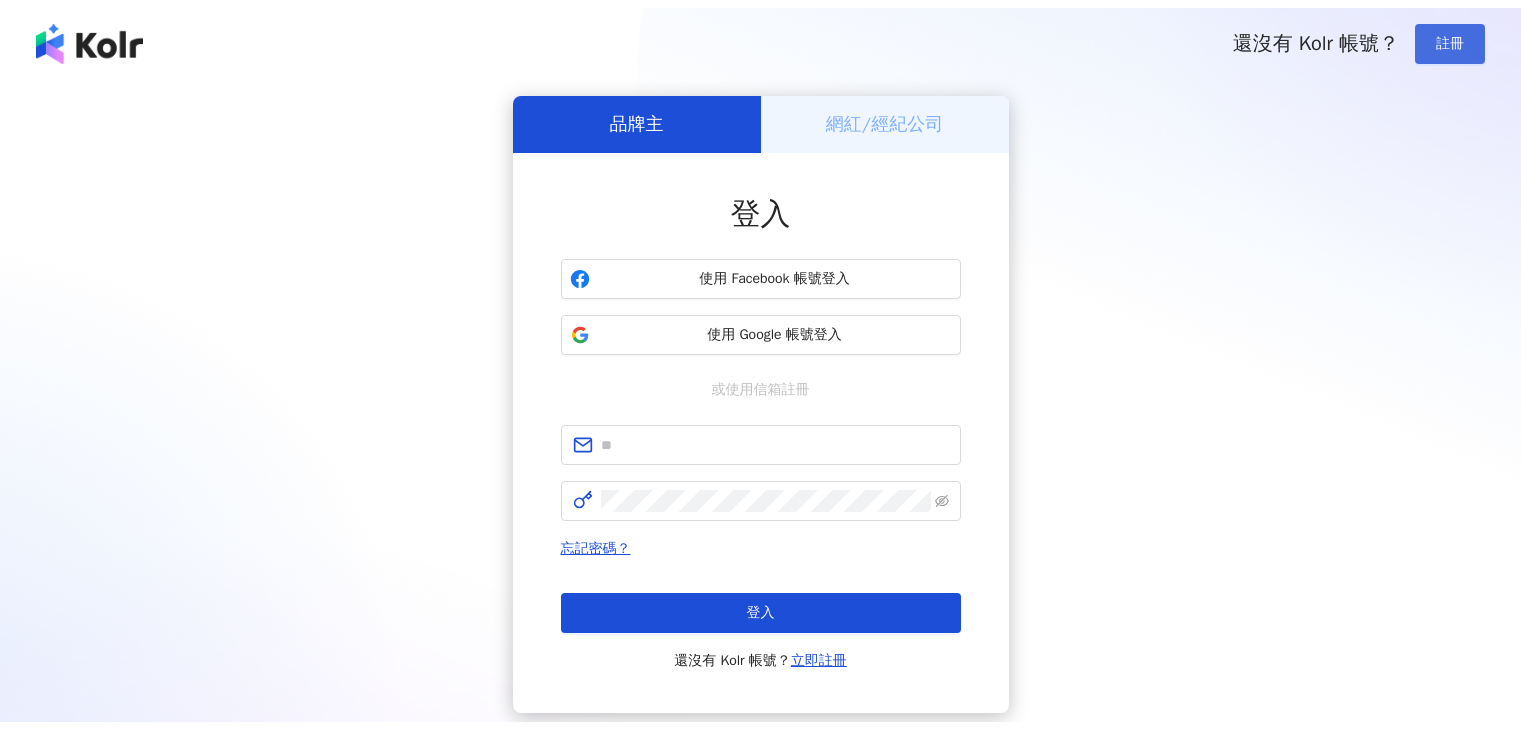 scroll, scrollTop: 0, scrollLeft: 0, axis: both 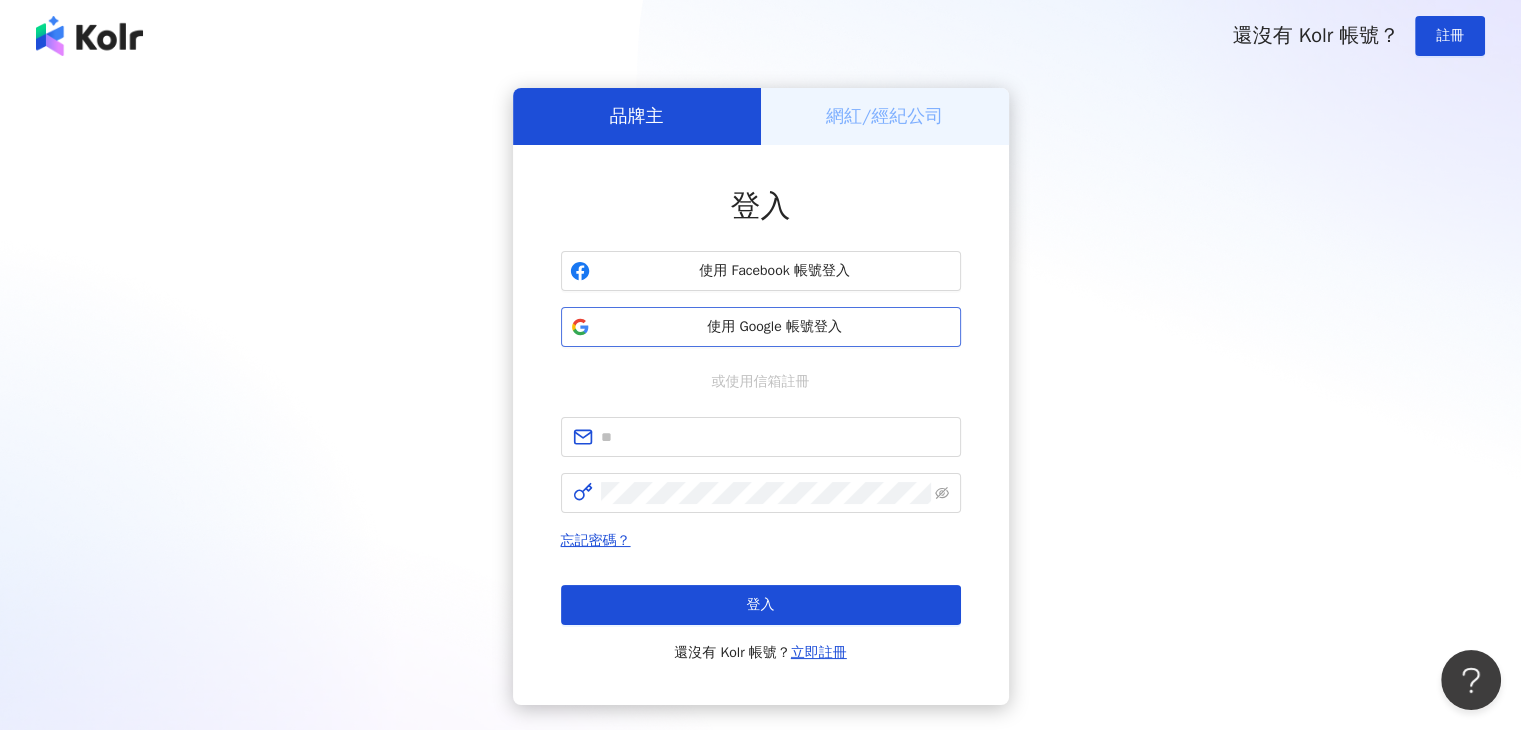 click on "使用 Google 帳號登入" at bounding box center (775, 327) 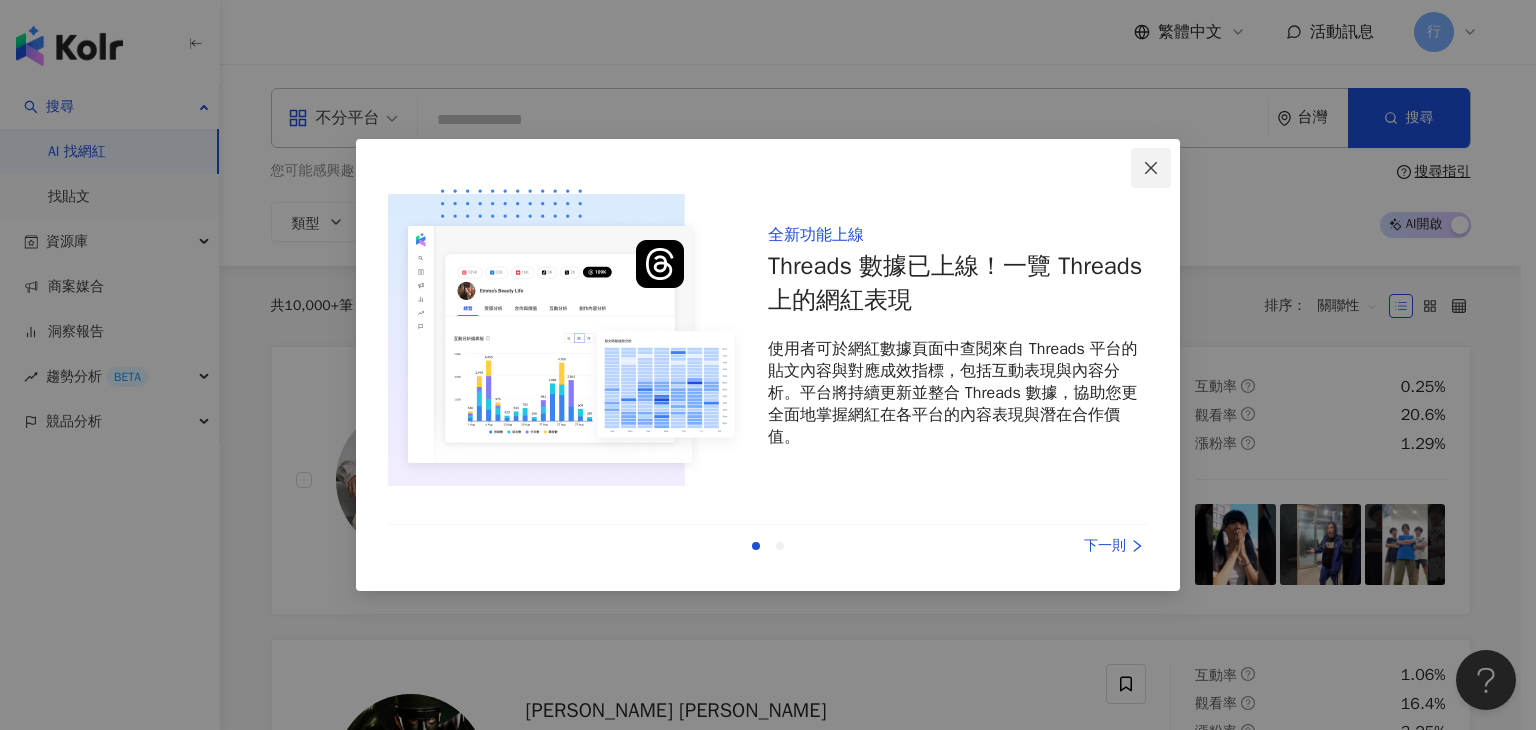 click 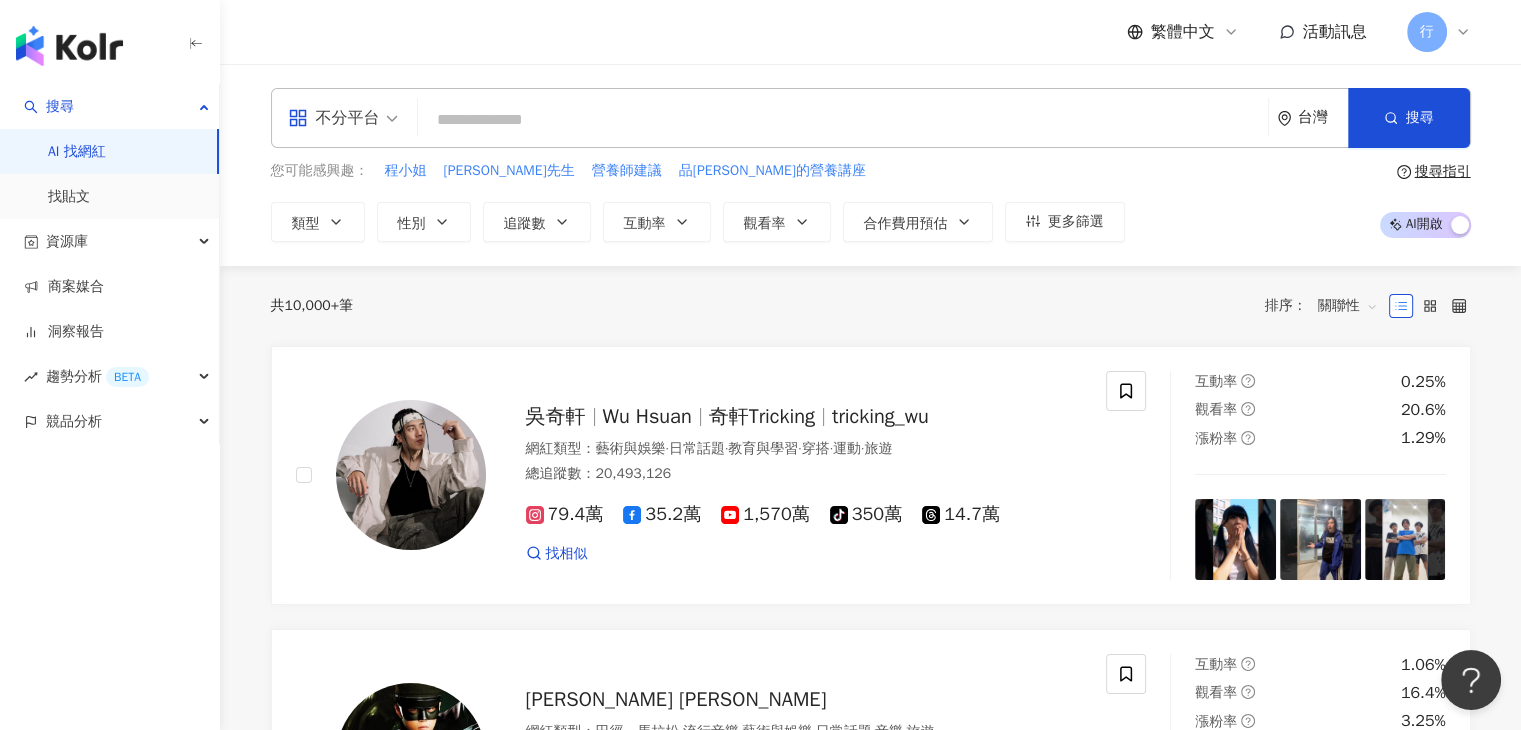 click at bounding box center (843, 120) 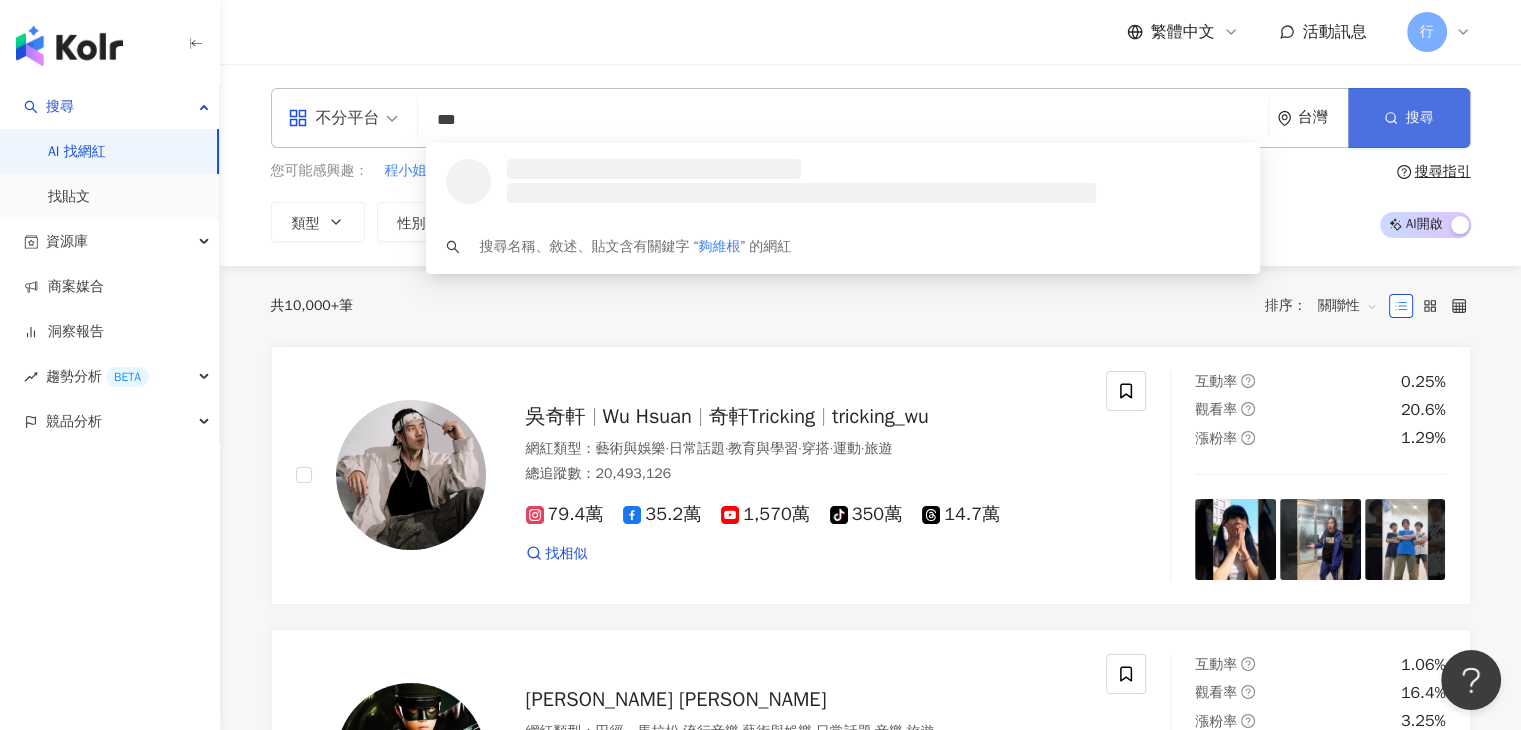 type on "***" 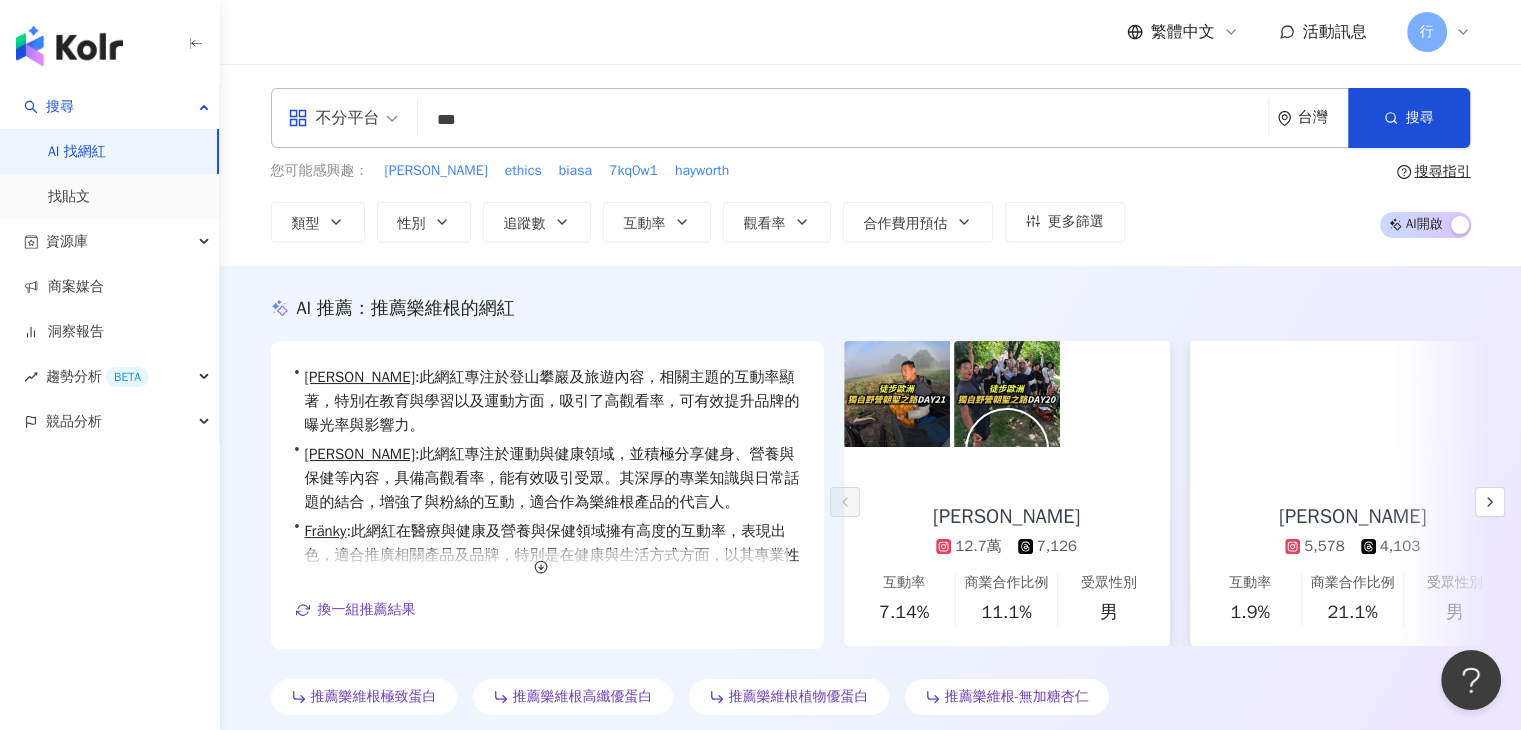 scroll, scrollTop: 100, scrollLeft: 0, axis: vertical 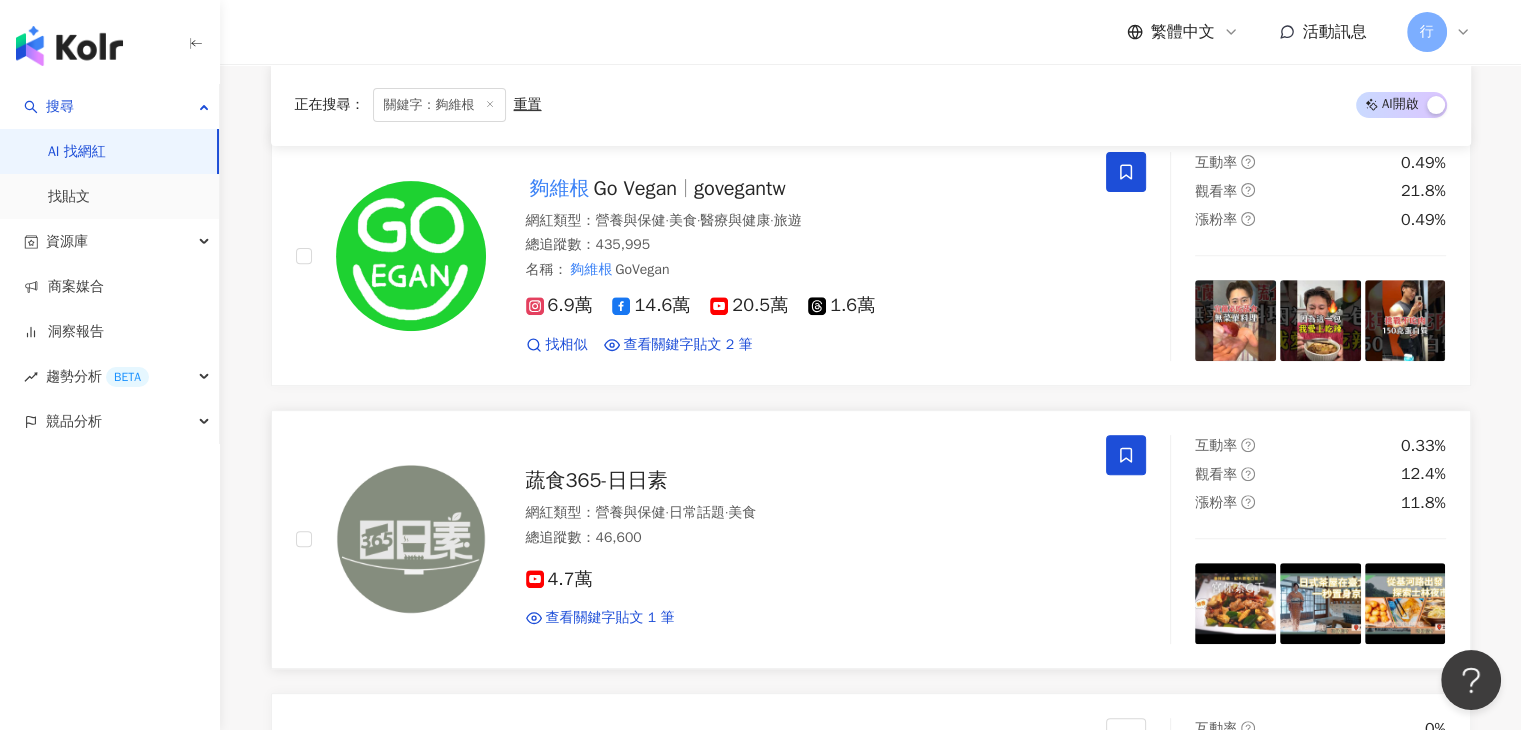 click at bounding box center [1126, 455] 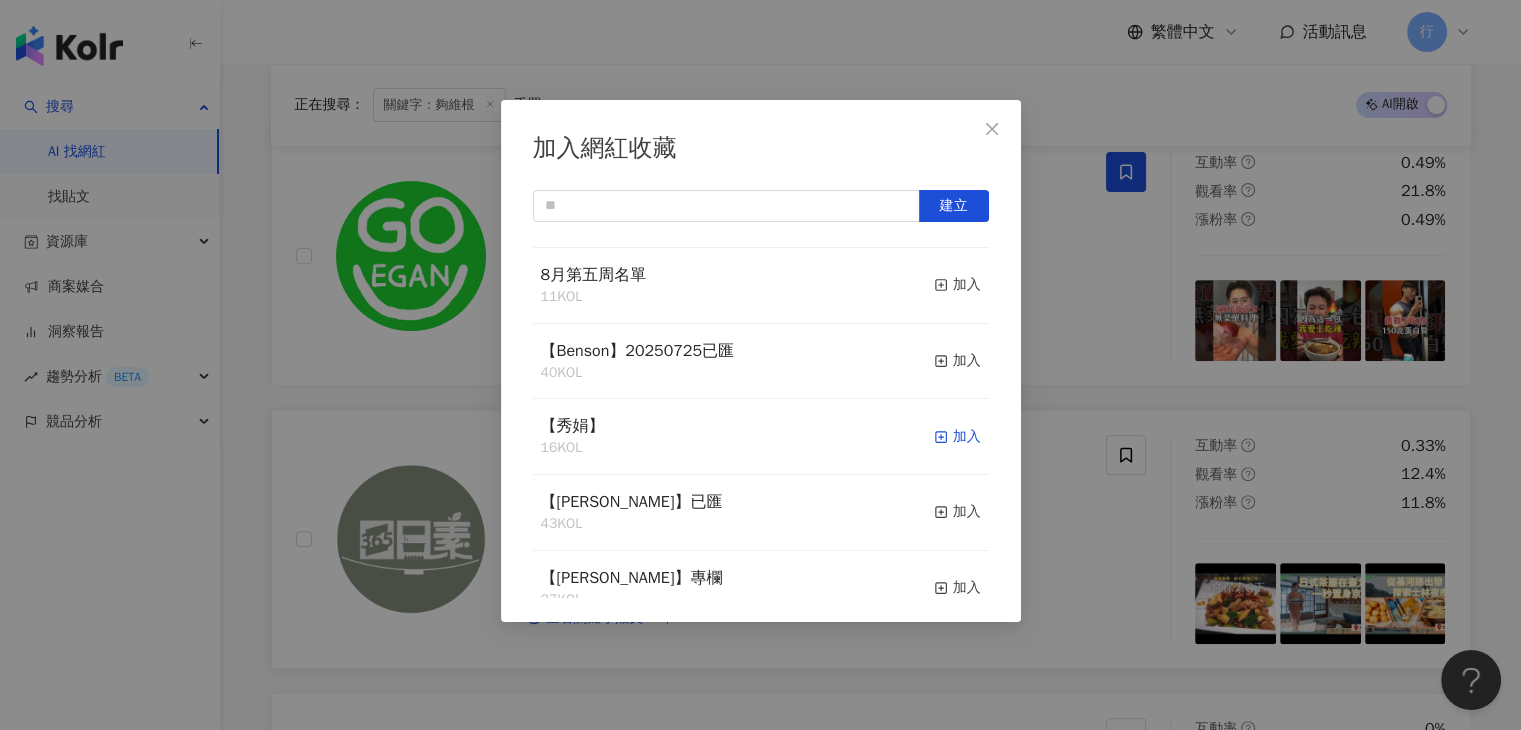 scroll, scrollTop: 100, scrollLeft: 0, axis: vertical 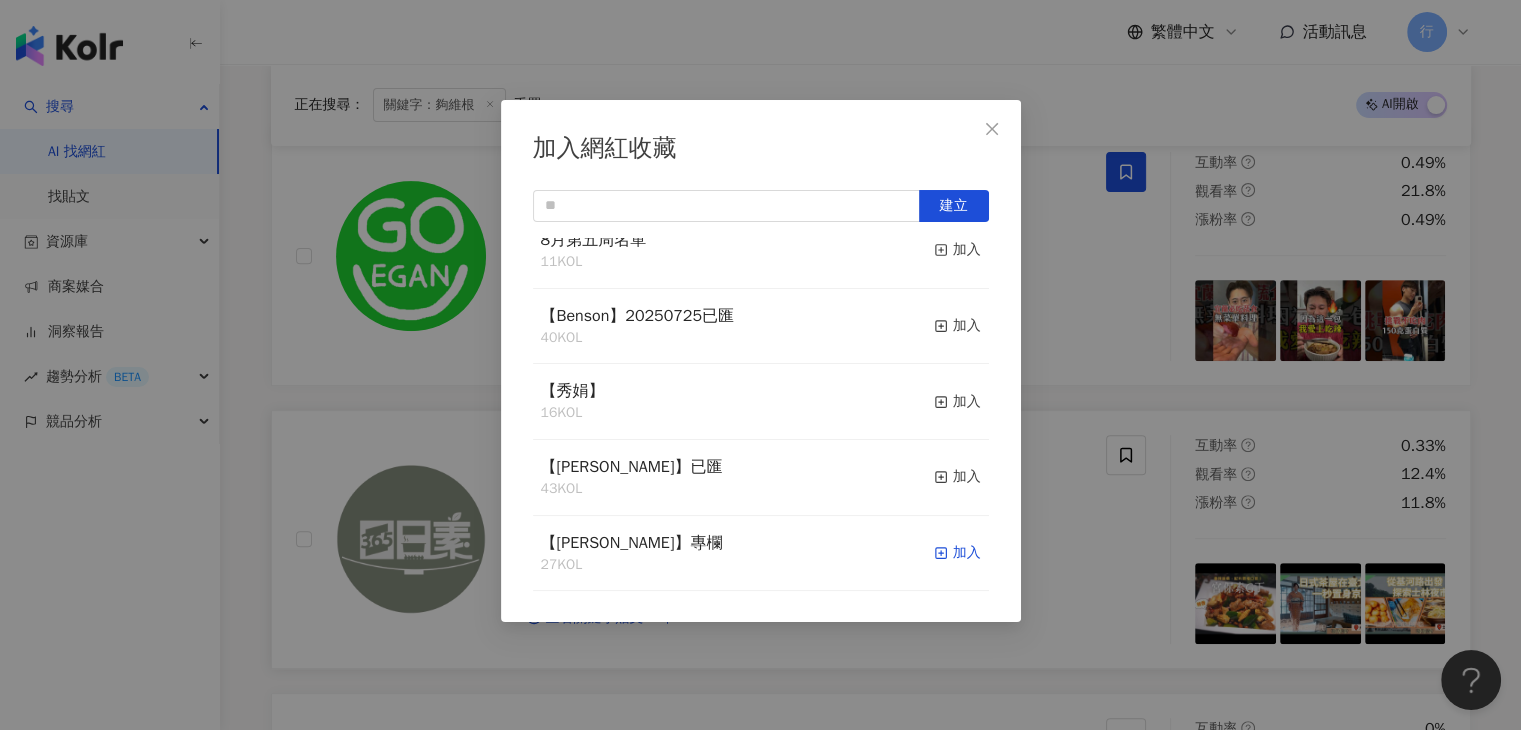 click on "加入" at bounding box center (957, 553) 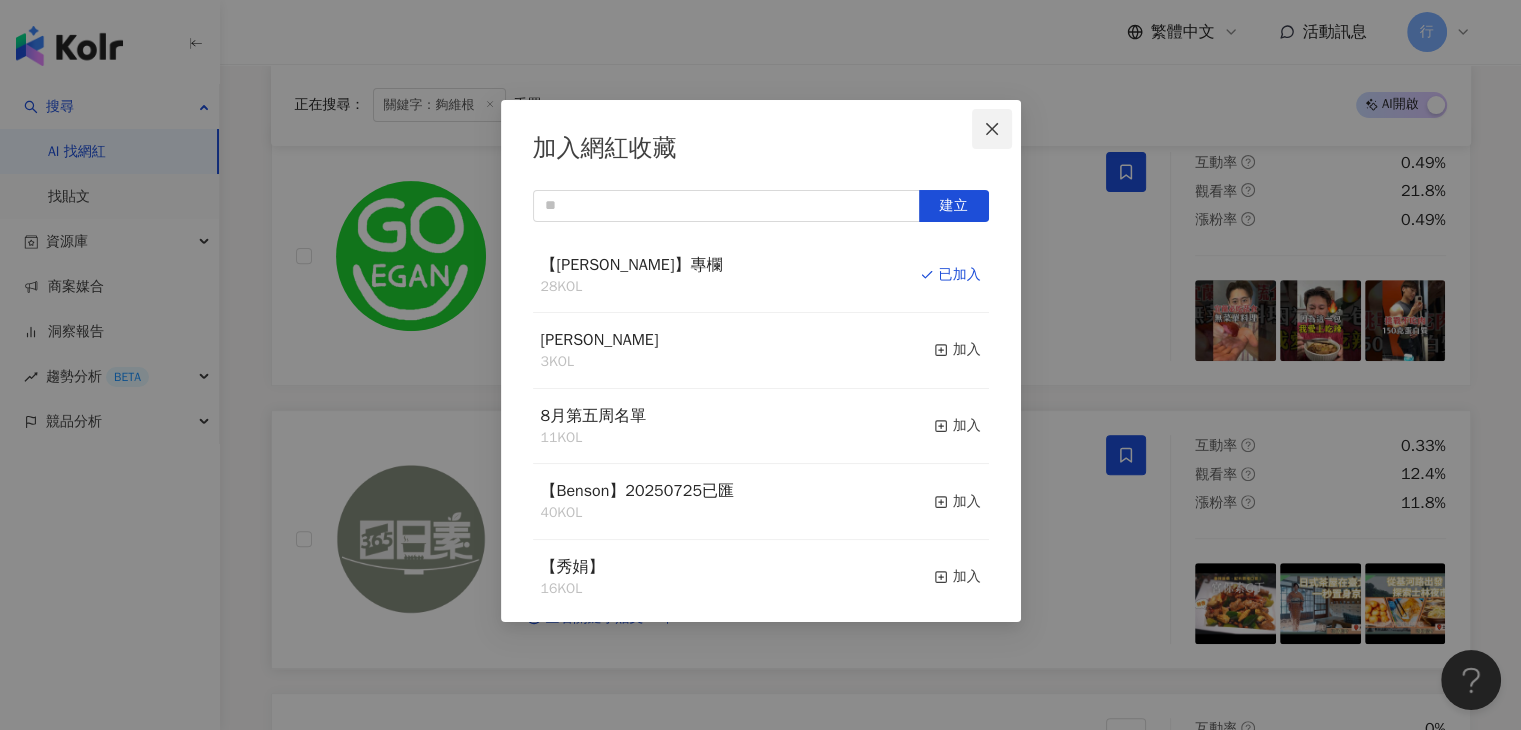 click 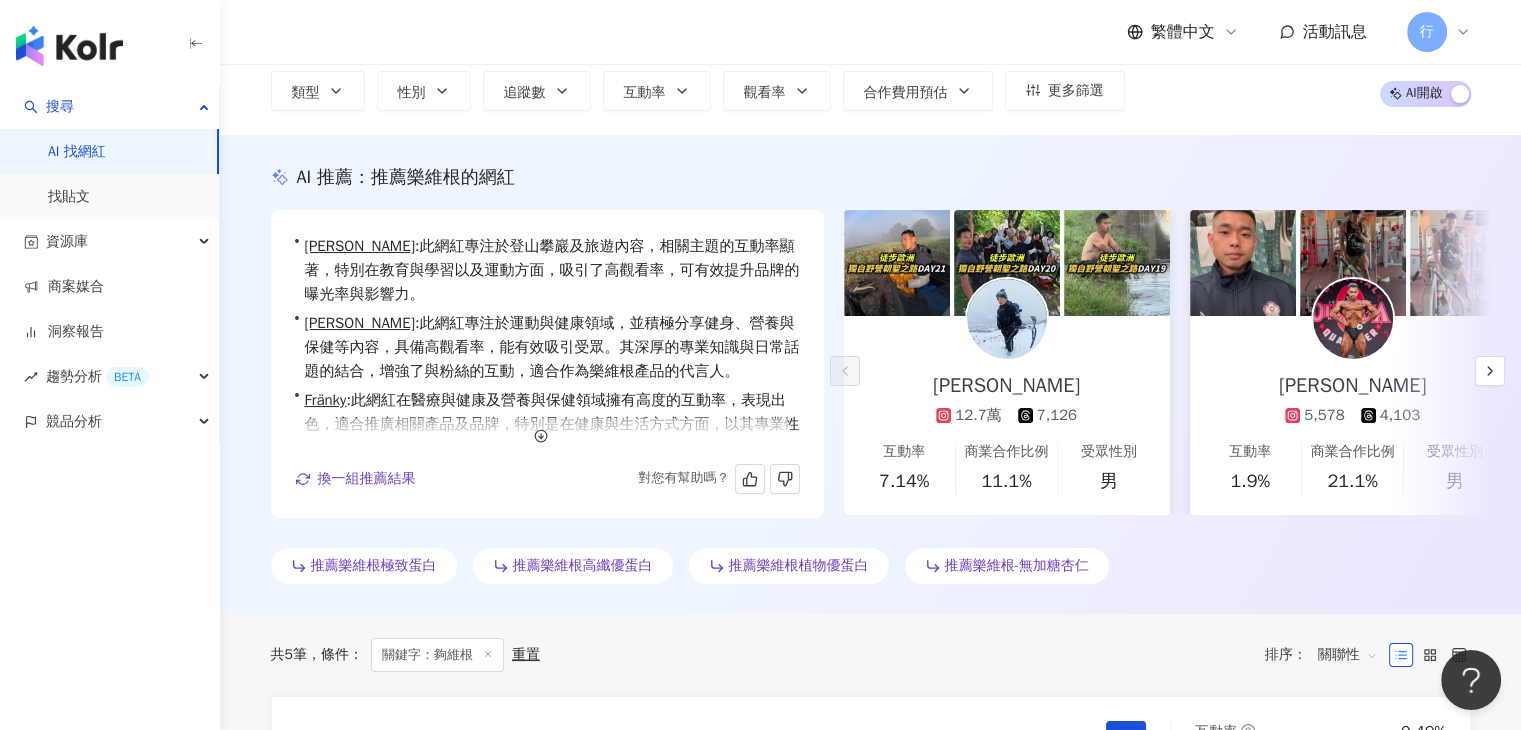 scroll, scrollTop: 0, scrollLeft: 0, axis: both 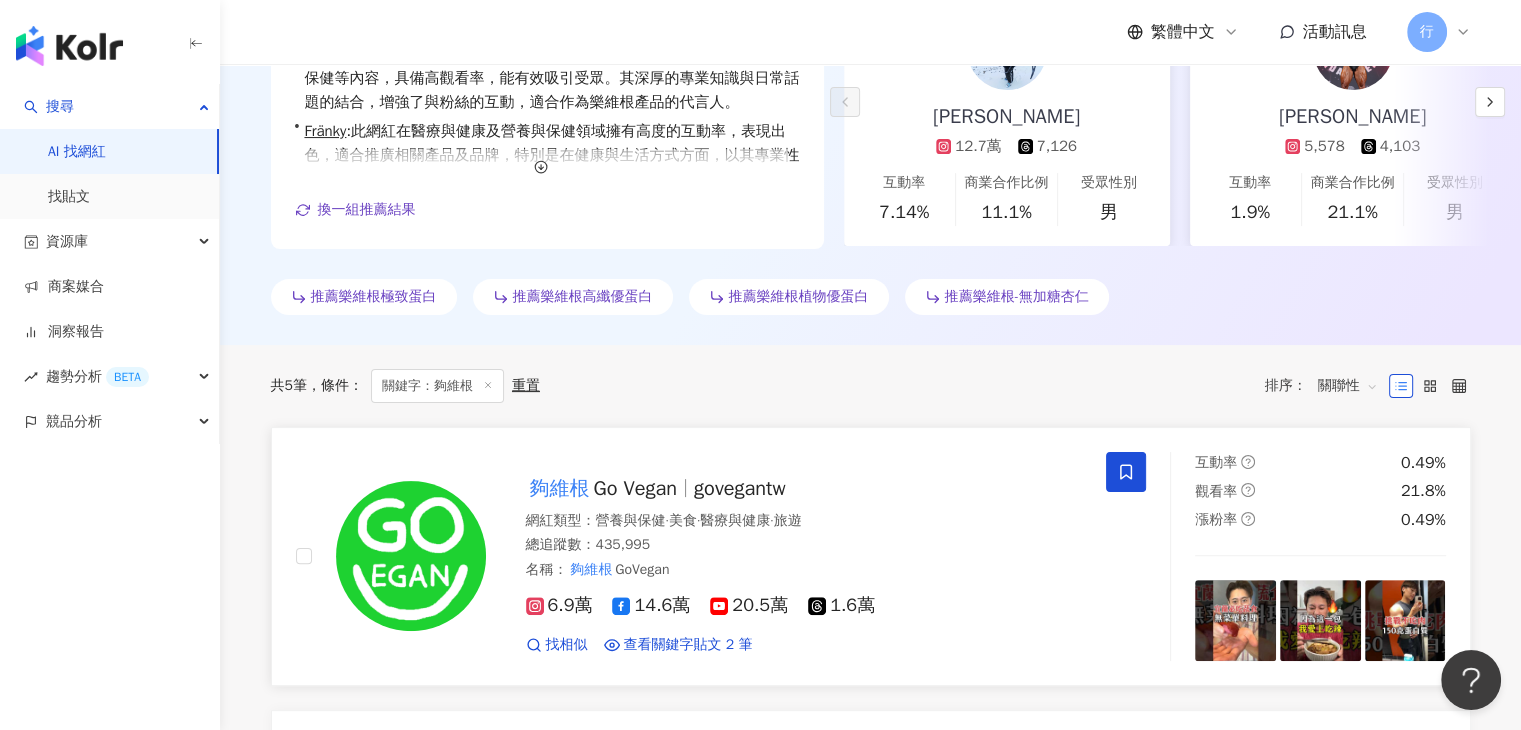 click on "夠維根 Go Vegan govegantw 網紅類型 ： 營養與保健  ·  美食  ·  醫療與健康  ·  旅遊 總追蹤數 ： 435,995 名稱 ： 夠維根 GoVegan 6.9萬 14.6萬 20.5萬 1.6萬 找相似 查看關鍵字貼文 2 筆 2024/12/4 T進行互相辯論，到底正反方誰獲勝呢？
夠維根 X火星計畫 冥想按摩眼罩 🔥
2024/12/4 T進行互相辯論，到底正反方誰獲勝呢？
夠維根 X火星計畫 冥想按摩眼罩 🔥
看更多" at bounding box center [784, 557] 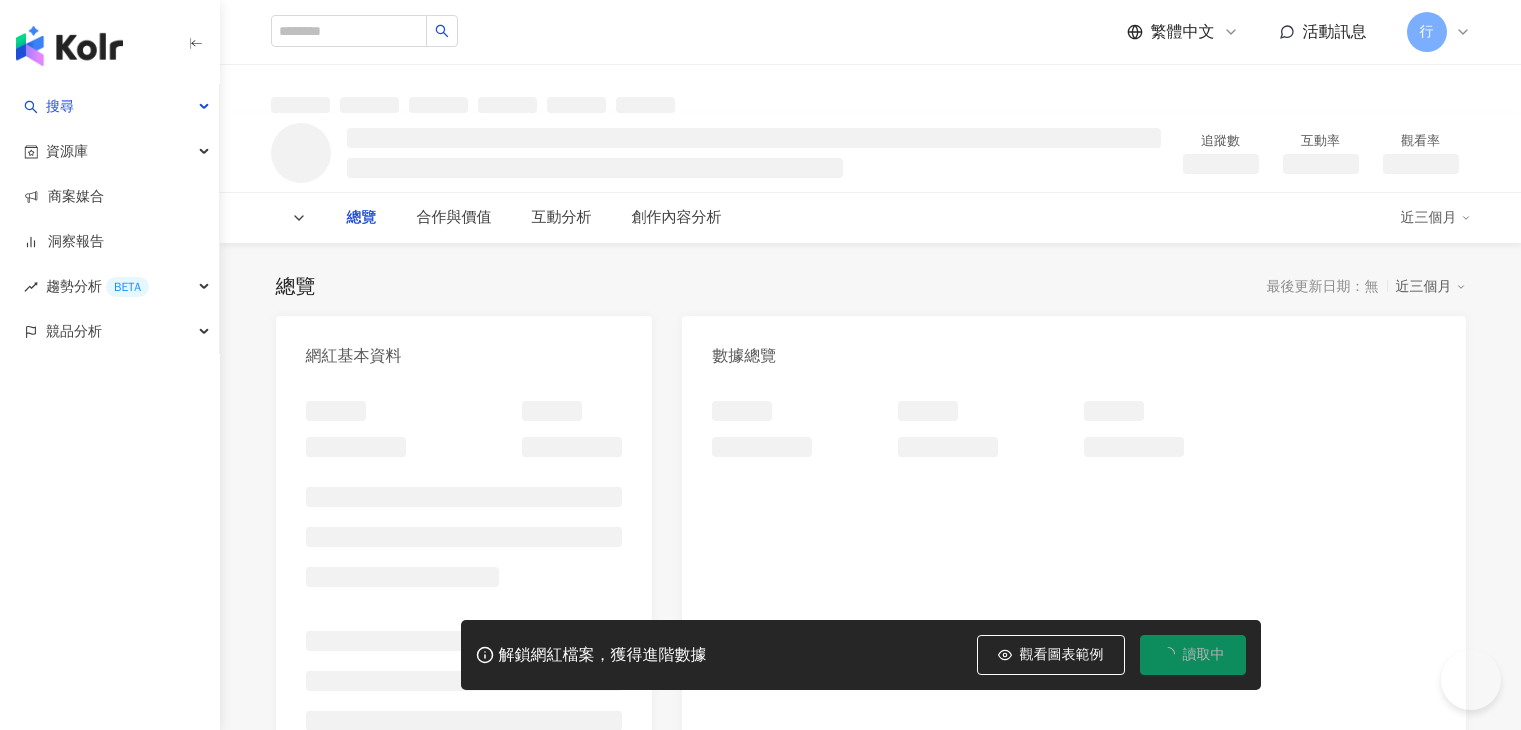 scroll, scrollTop: 0, scrollLeft: 0, axis: both 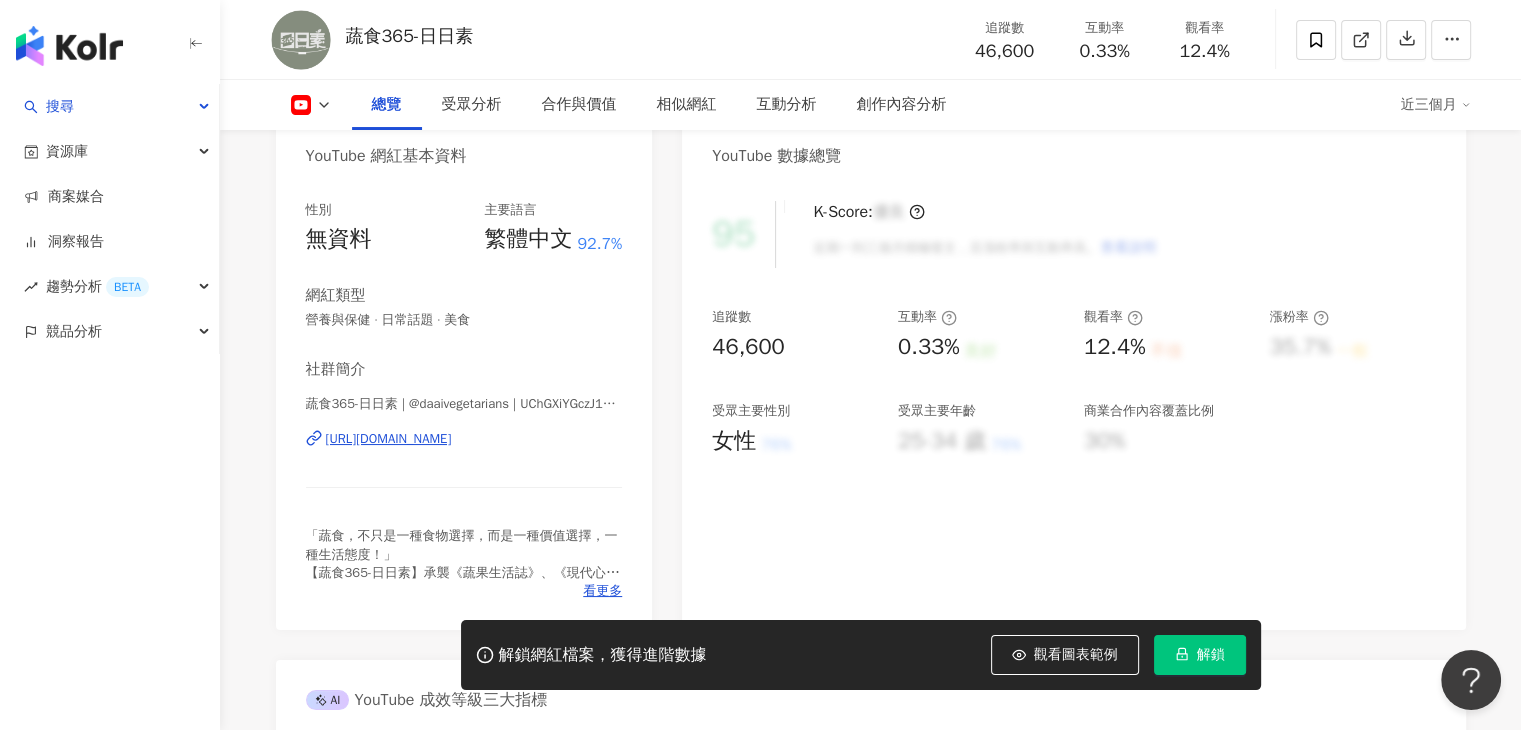 click 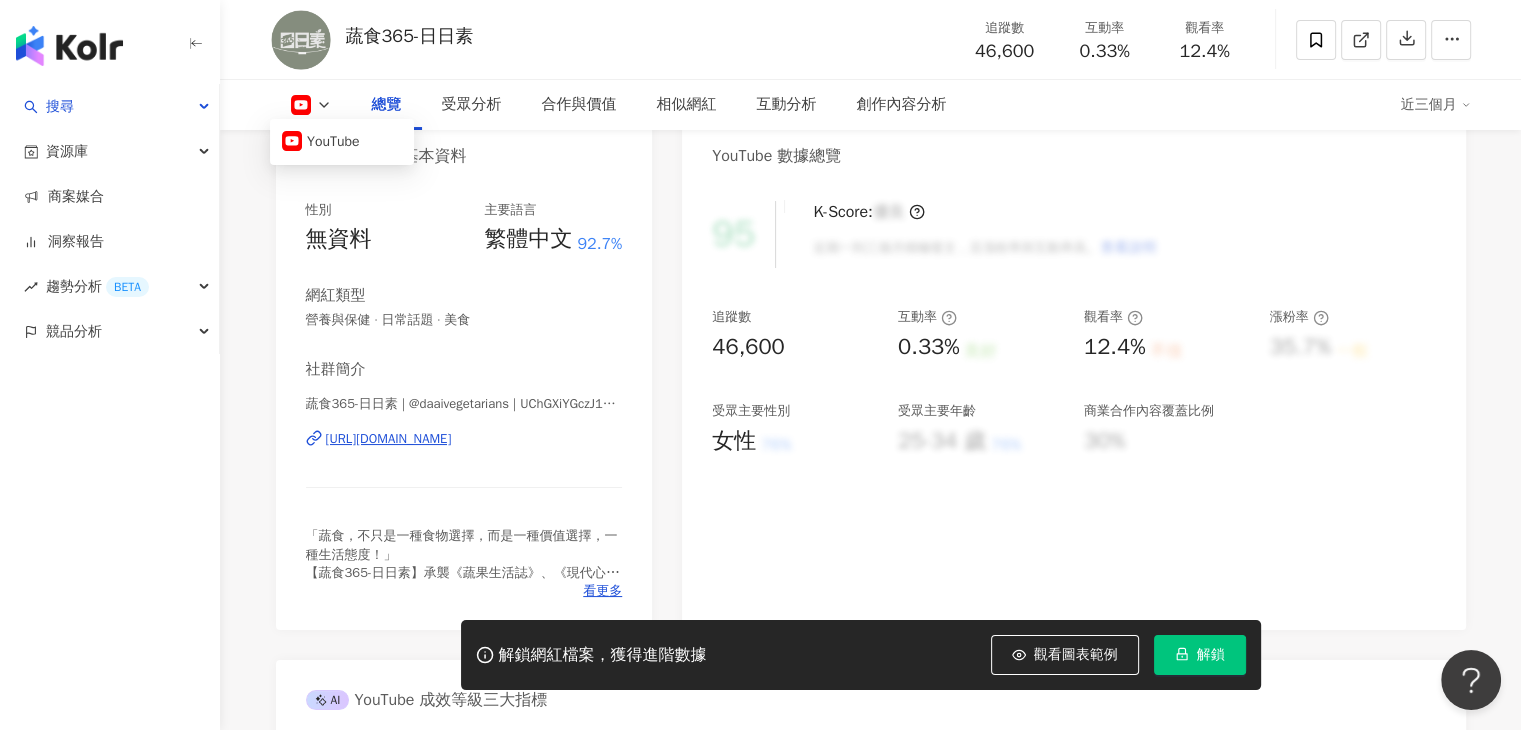 click on "YouTube 網紅基本資料" at bounding box center (464, 148) 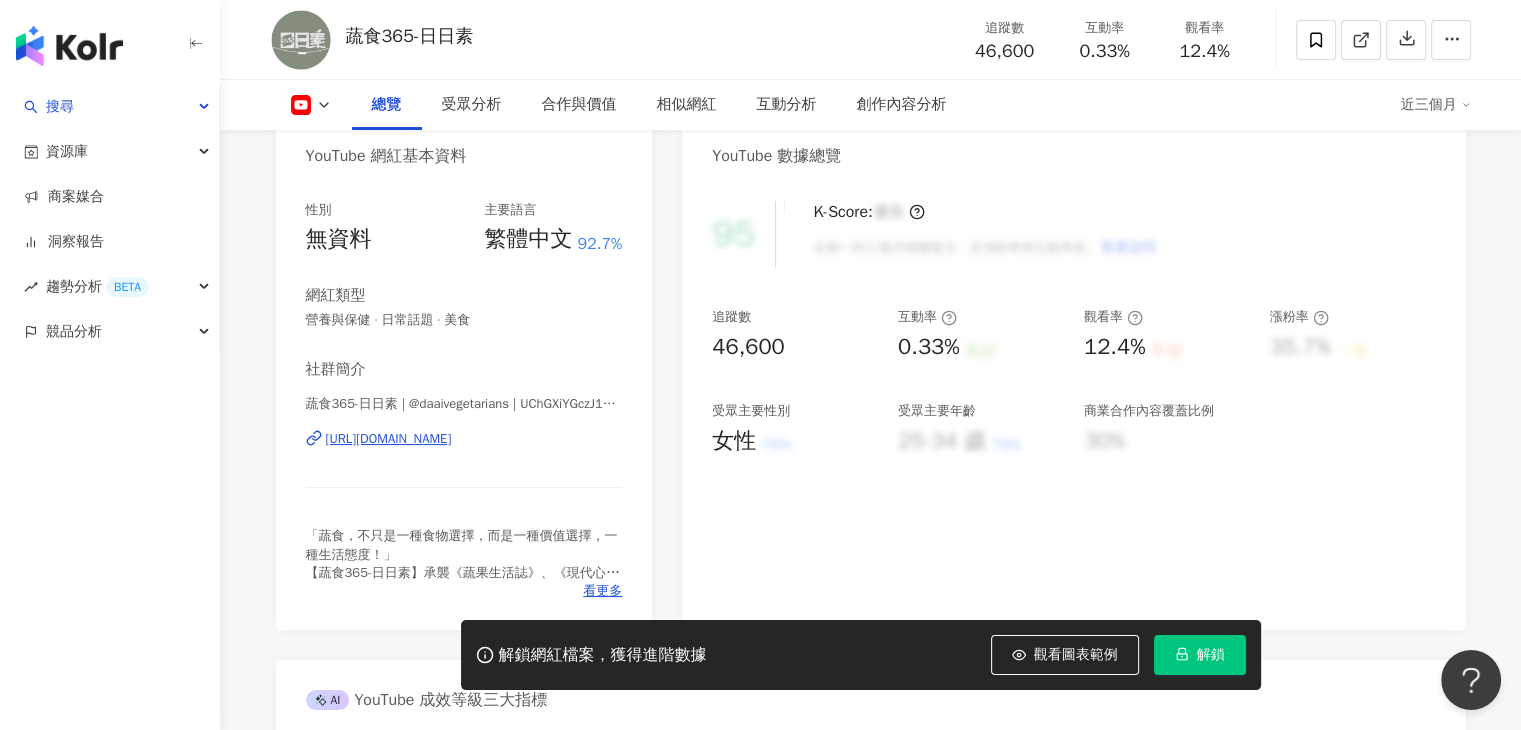 click on "性別   無資料 主要語言   繁體中文 92.7% 網紅類型 營養與保健 · 日常話題 · 美食 社群簡介 蔬食365-日日素 | @daaivegetarians | UChGXiYGczJ1BMzNNPSnobxA https://www.youtube.com/channel/UChGXiYGczJ1BMzNNPSnobxA 「蔬食，不只是一種食物選擇，而是一種價值選擇，一種生活態度！」
【蔬食365-日日素】承襲《蔬果生活誌》、《現代心素派》等一系列節目，推廣蔬食好生活，每日與您分享一道蔬食料理的作法及特色
廣泛介紹蔬食、養生、環保以及保健的優點與新知；在現今極端氣候不斷發生的狀況下，我們有義務要為後代子孫保護好這個地球，選擇蔬食、有機、節能、環保…等健康而永續的生活風格，刻不容緩。
從認識蔬果出發，引領觀眾愛上蔬果，傳達只要好好吃飯，不但可以守護自己的健康，也能守護台灣的糧食和土地。
改變地球的機會，就在我們一日三餐的選擇當中。
看更多" at bounding box center (464, 405) 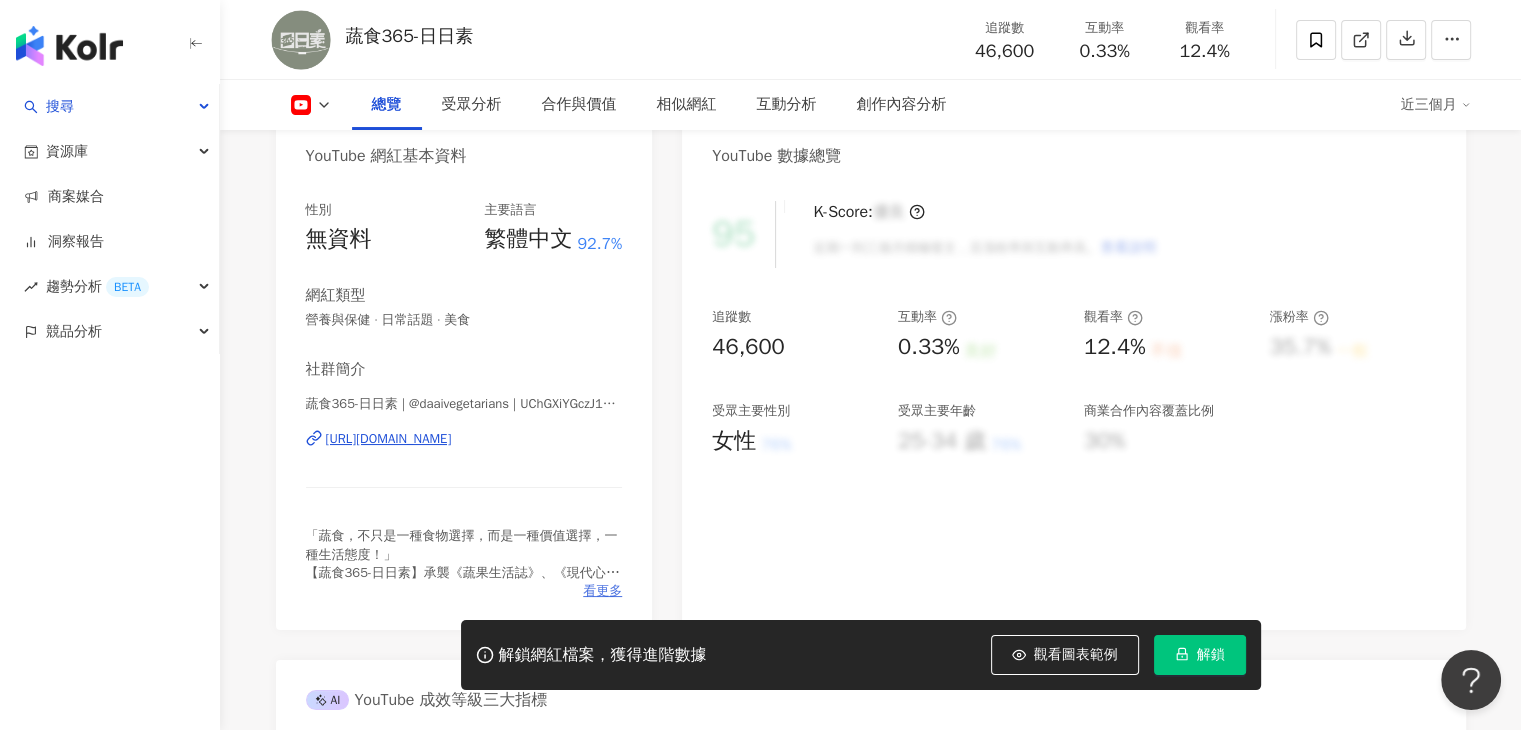 click on "看更多" at bounding box center [602, 591] 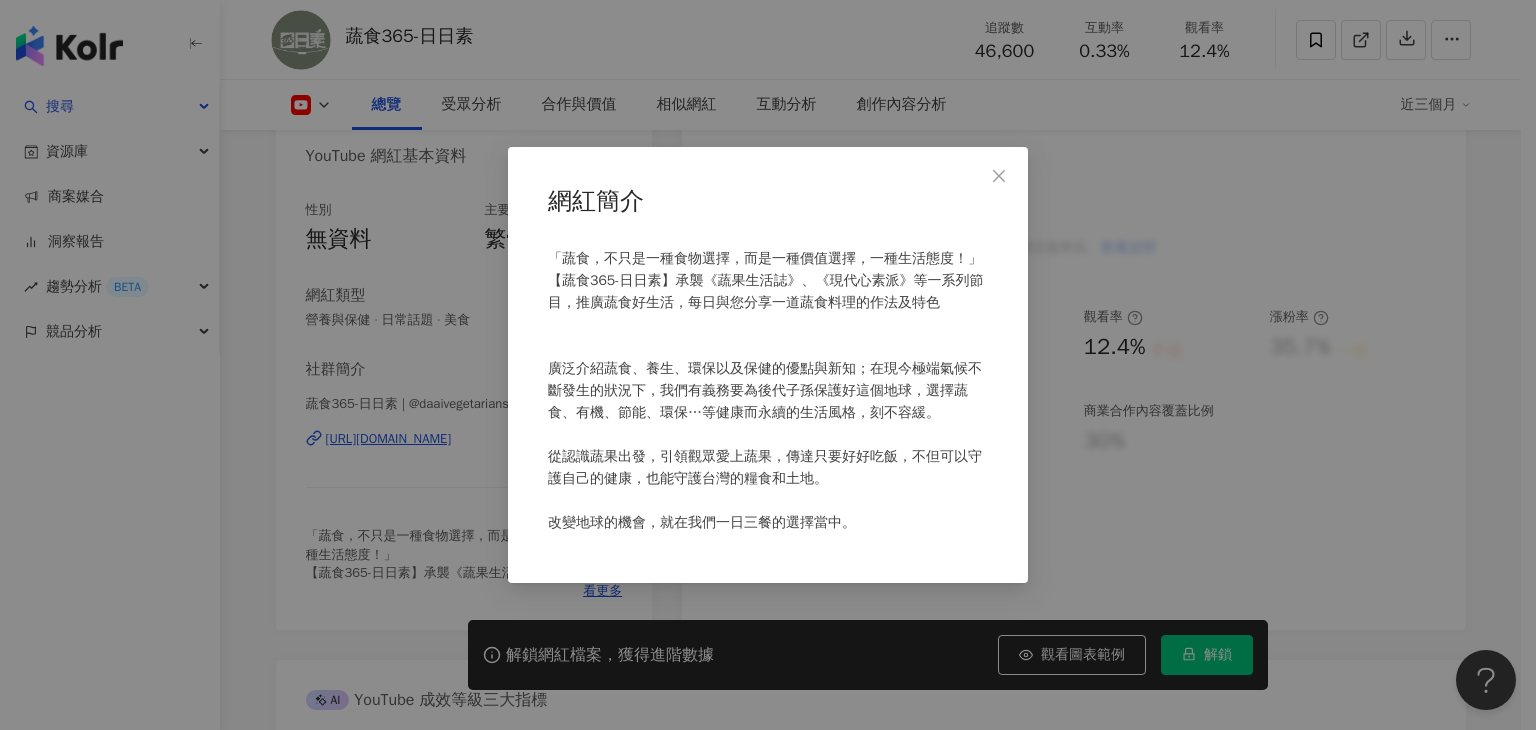 click 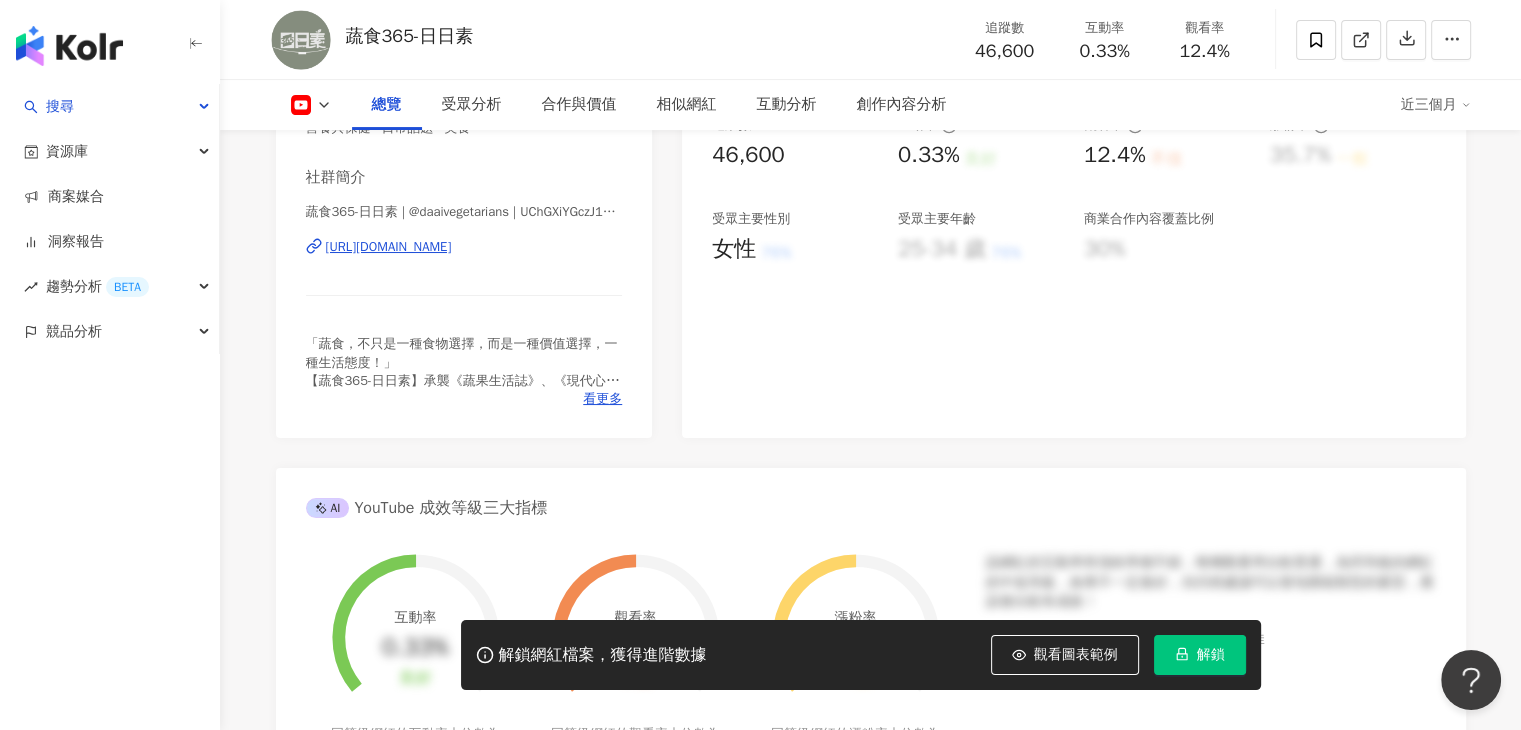 scroll, scrollTop: 400, scrollLeft: 0, axis: vertical 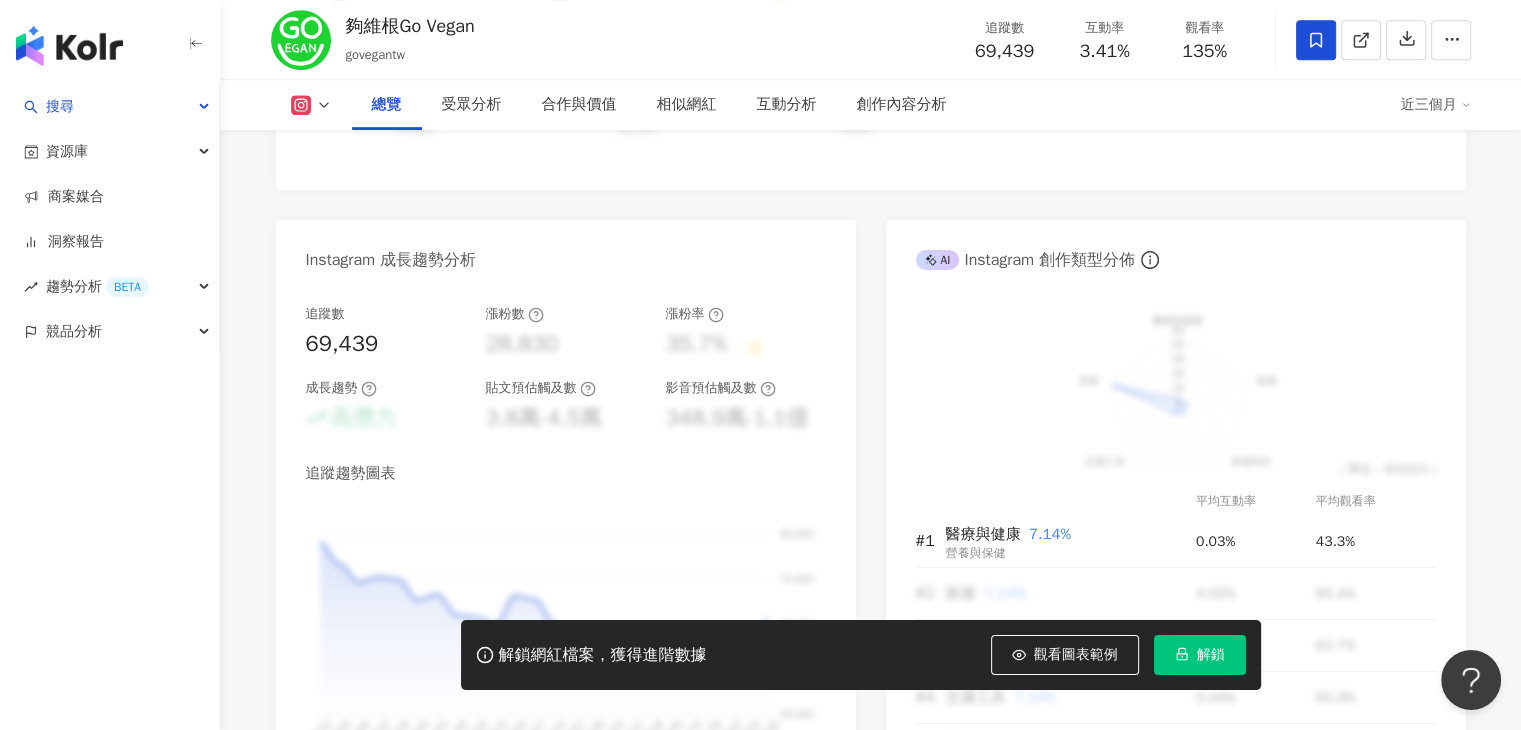 click on "解鎖" at bounding box center [1211, 655] 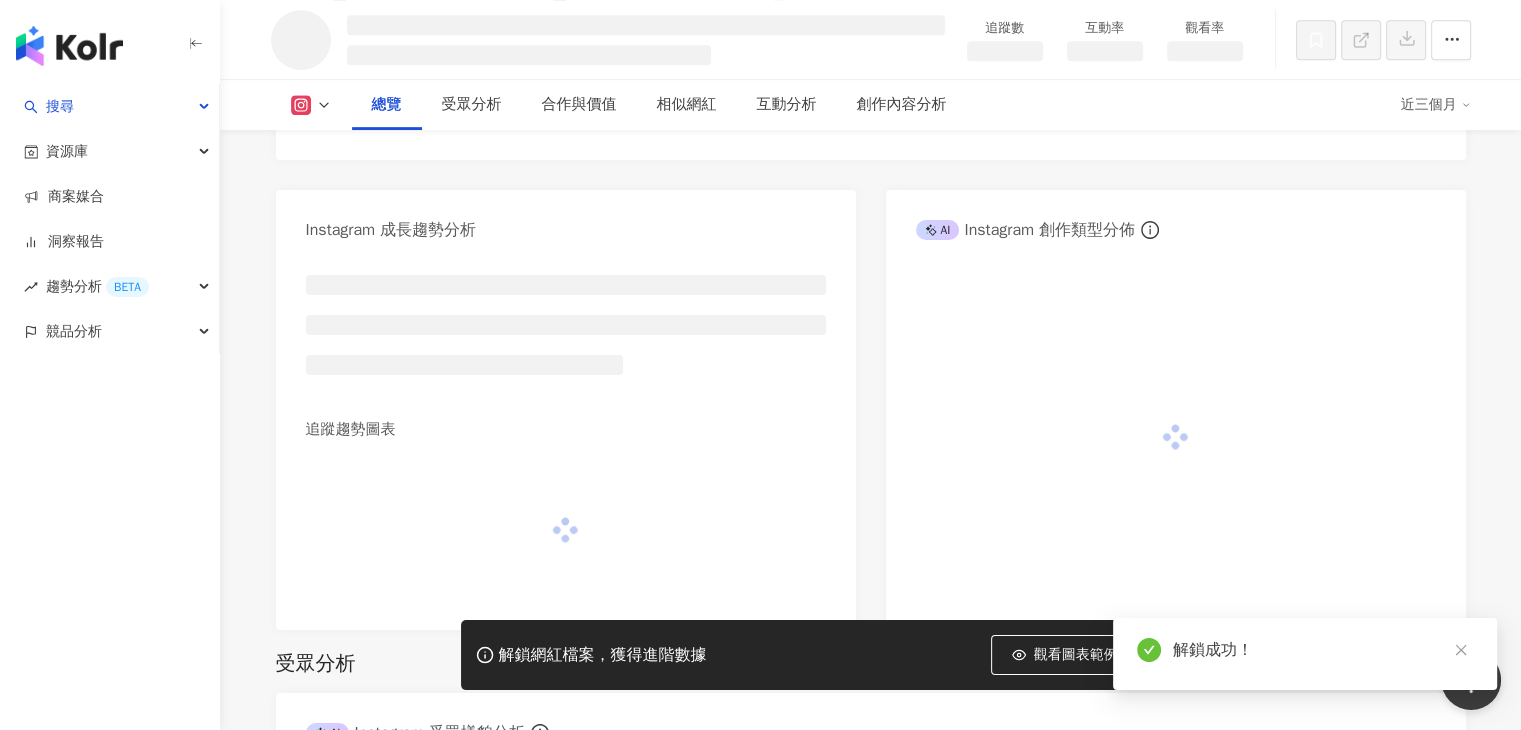 scroll, scrollTop: 992, scrollLeft: 0, axis: vertical 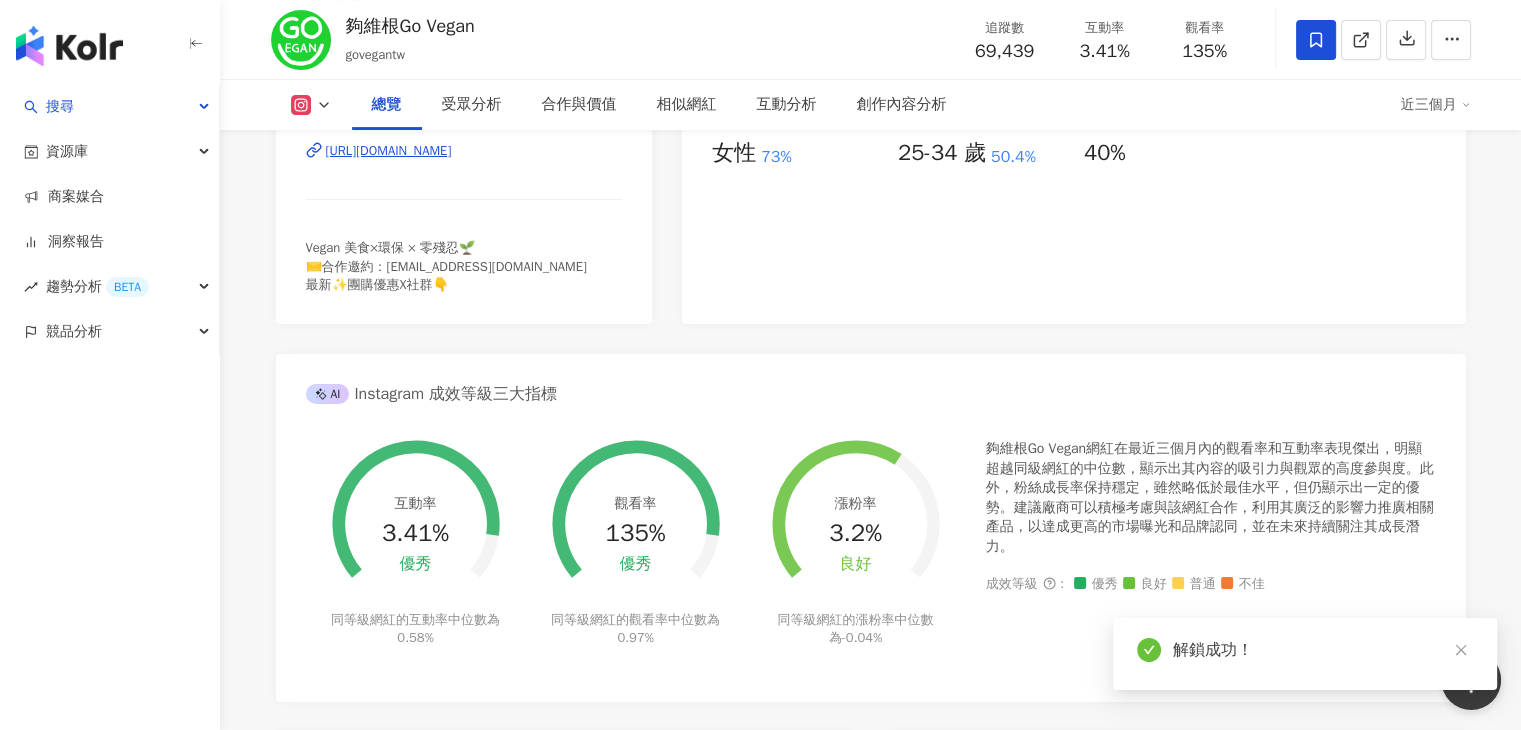 click at bounding box center (311, 105) 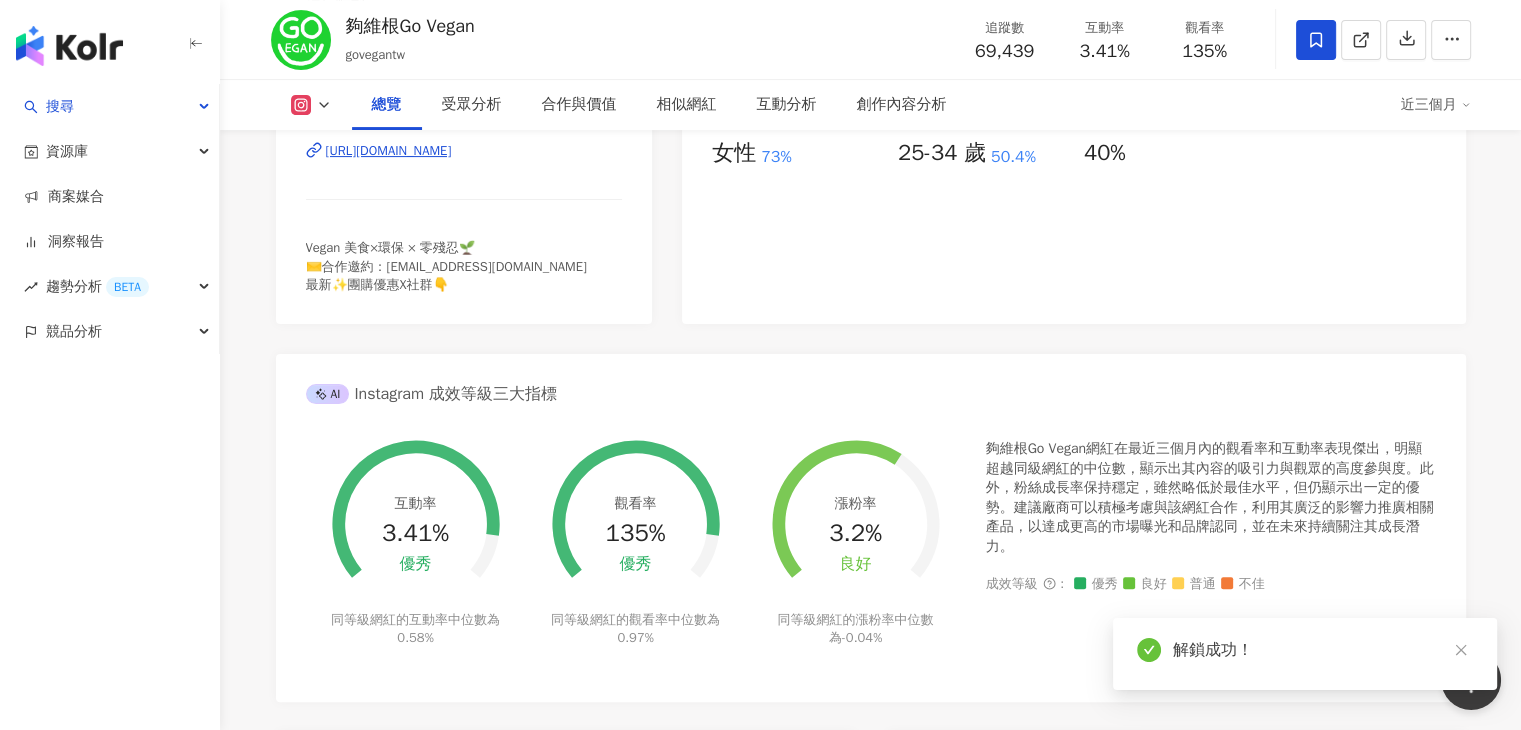 click 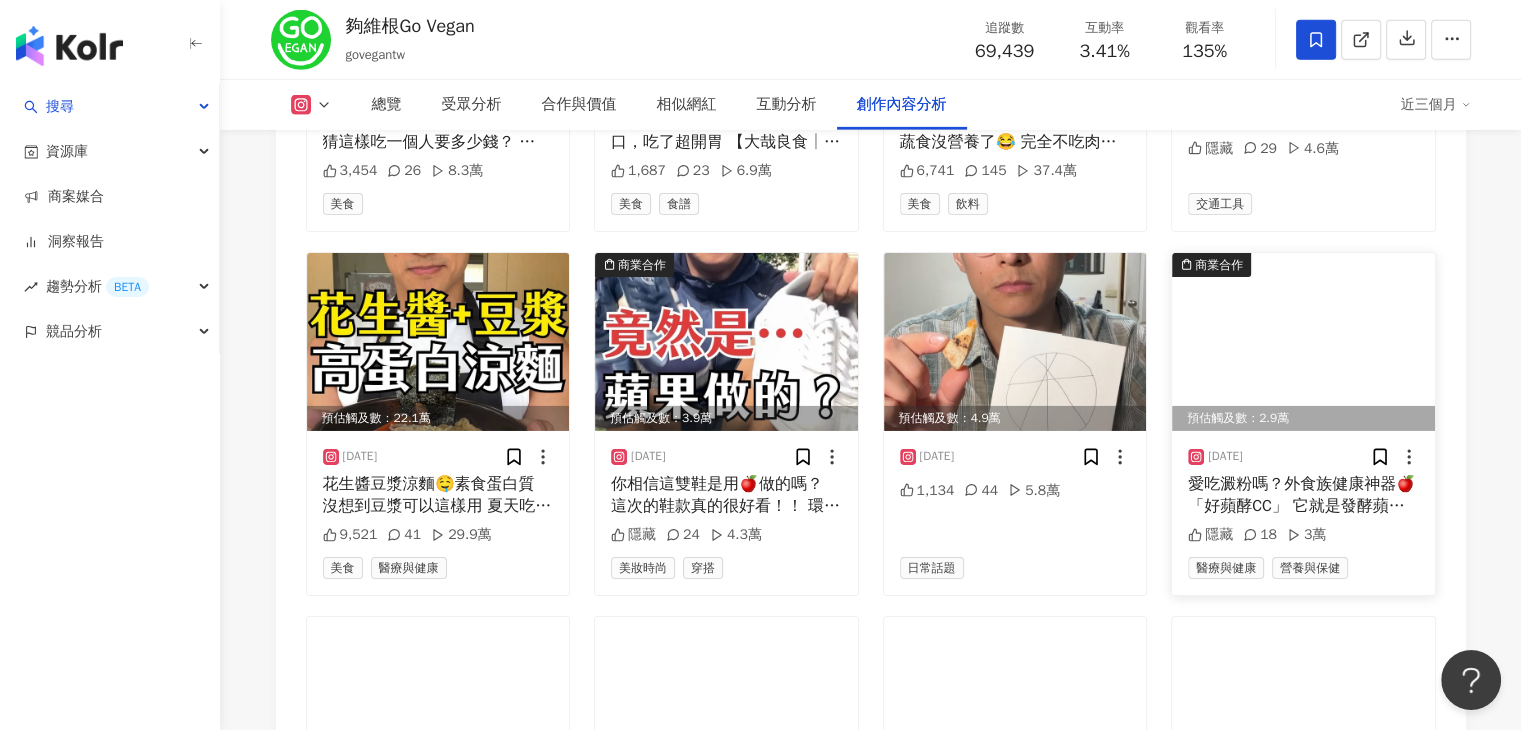 scroll, scrollTop: 6588, scrollLeft: 0, axis: vertical 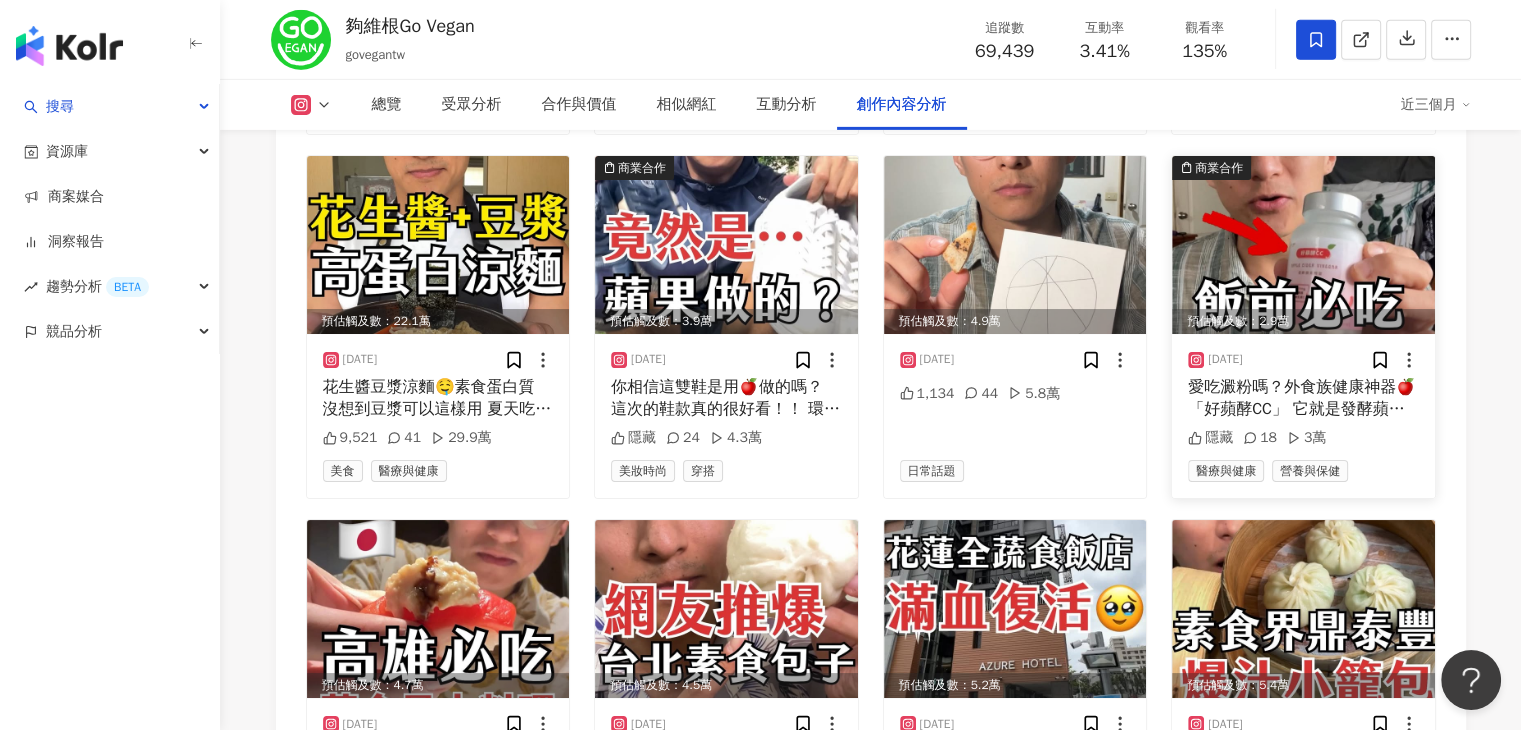 click at bounding box center [1303, 245] 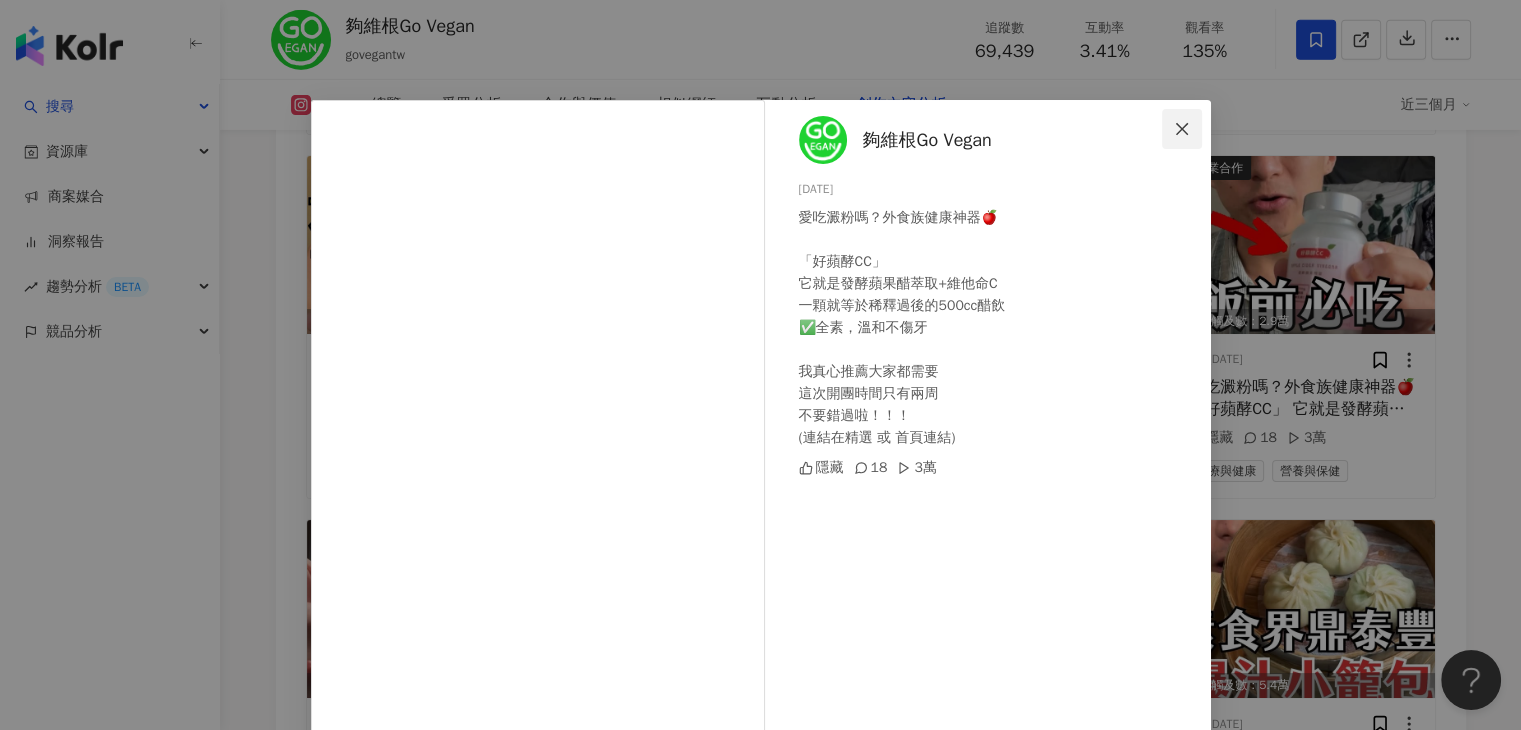click 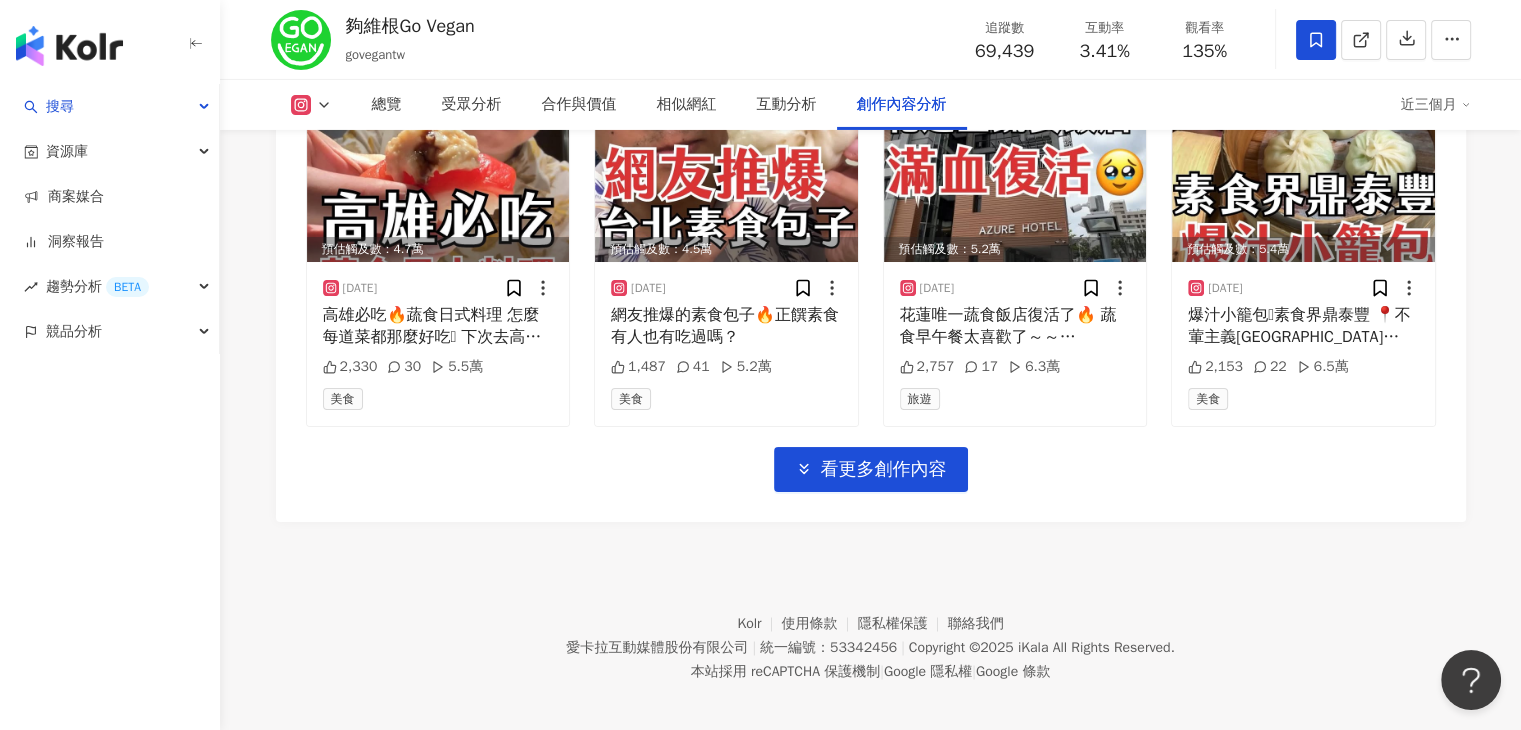 scroll, scrollTop: 7030, scrollLeft: 0, axis: vertical 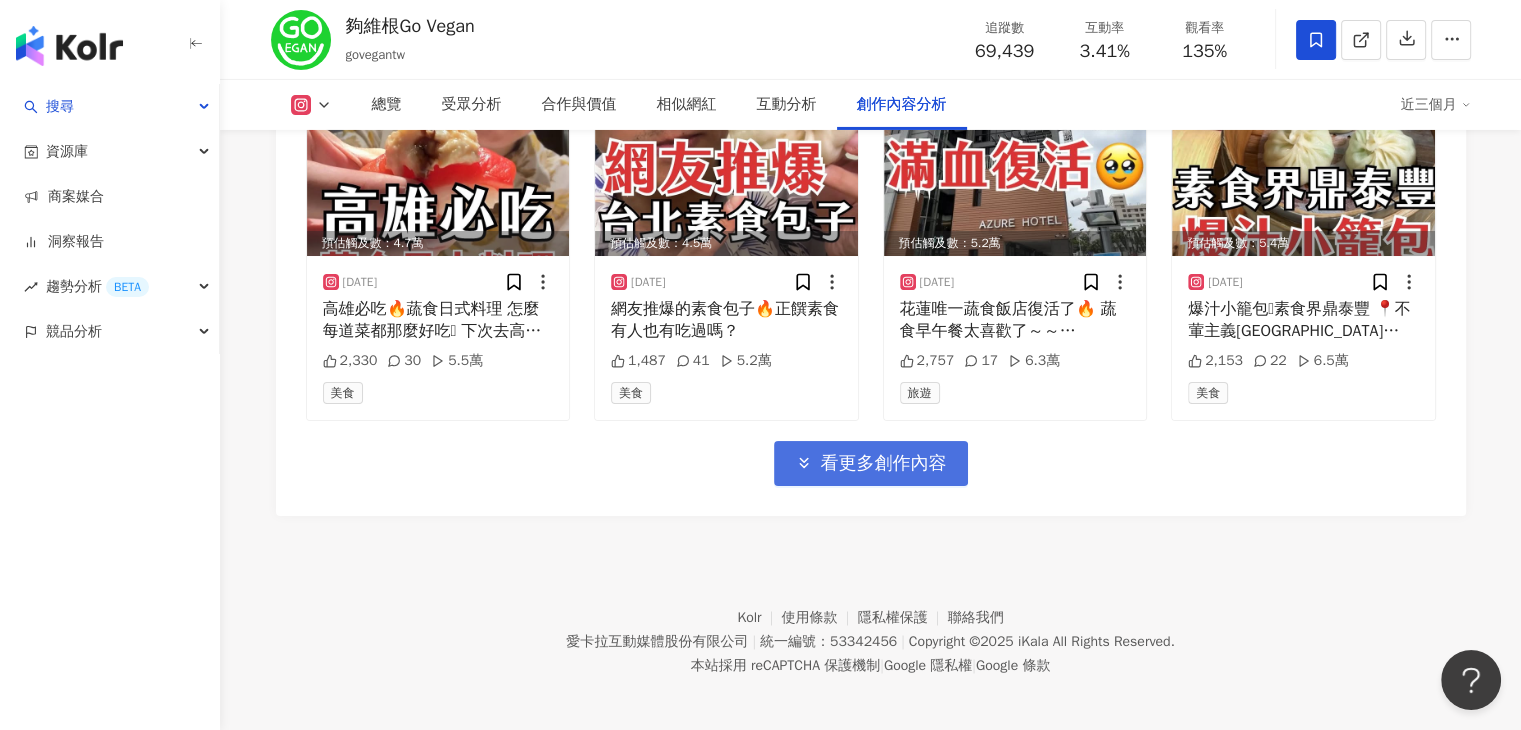 click on "看更多創作內容" at bounding box center (884, 464) 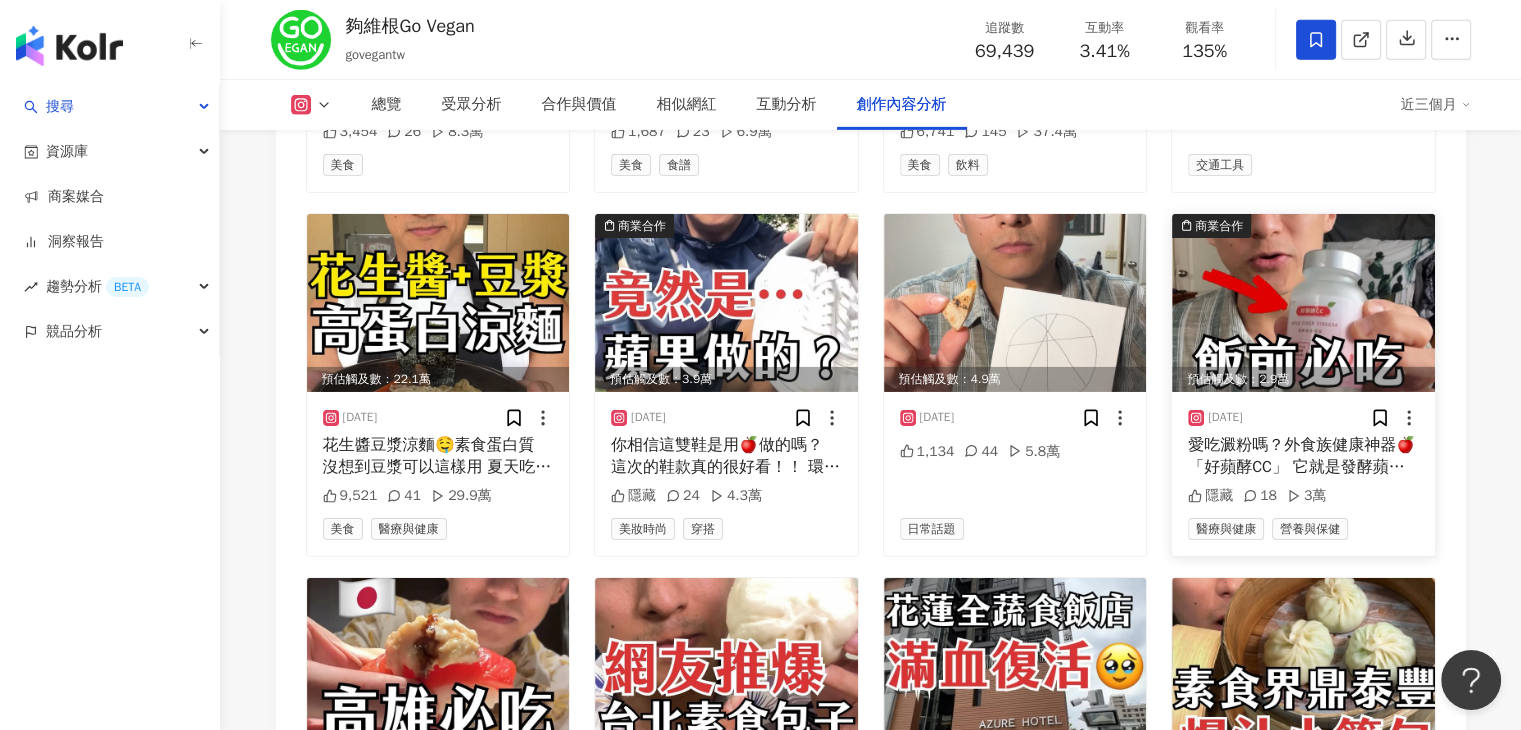 scroll, scrollTop: 6430, scrollLeft: 0, axis: vertical 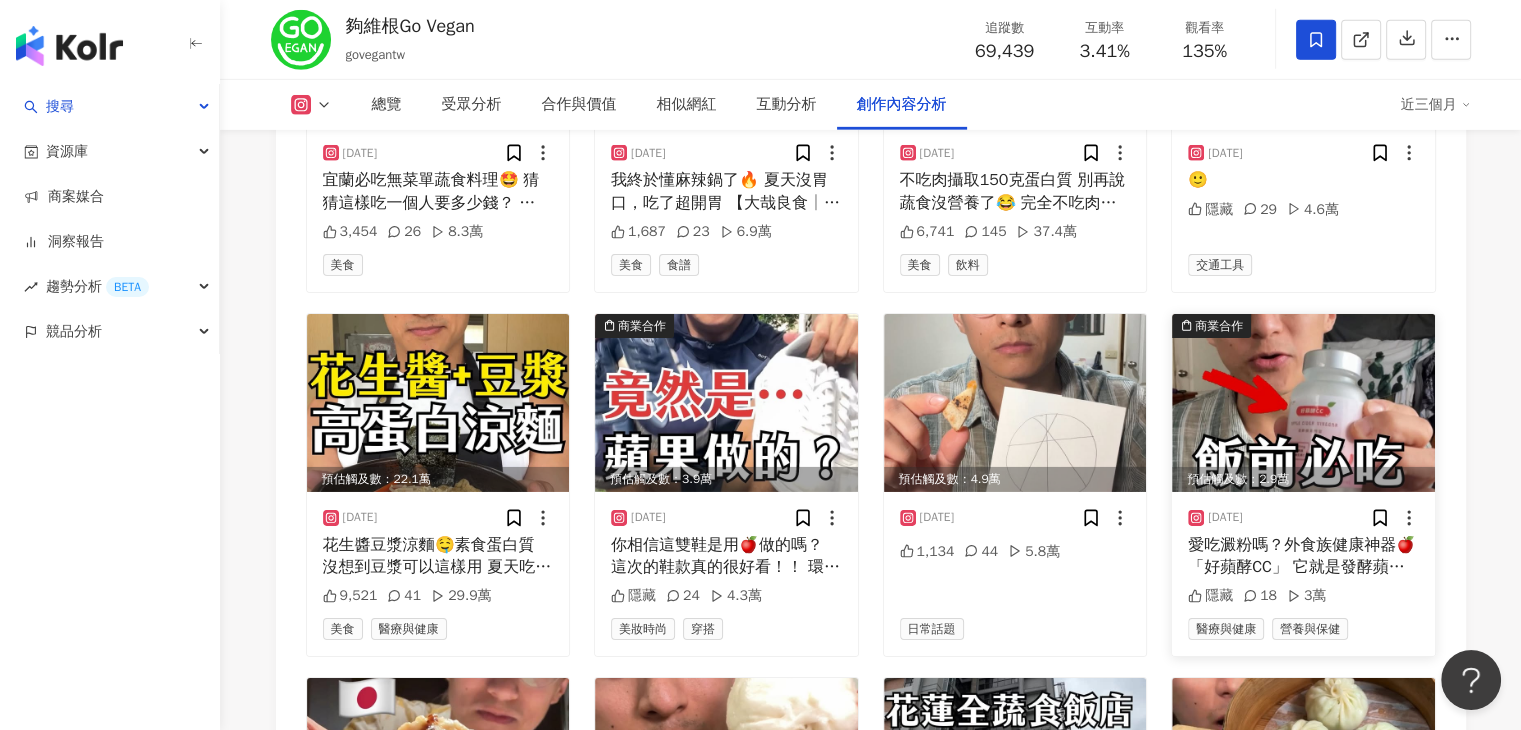 click at bounding box center (1303, 403) 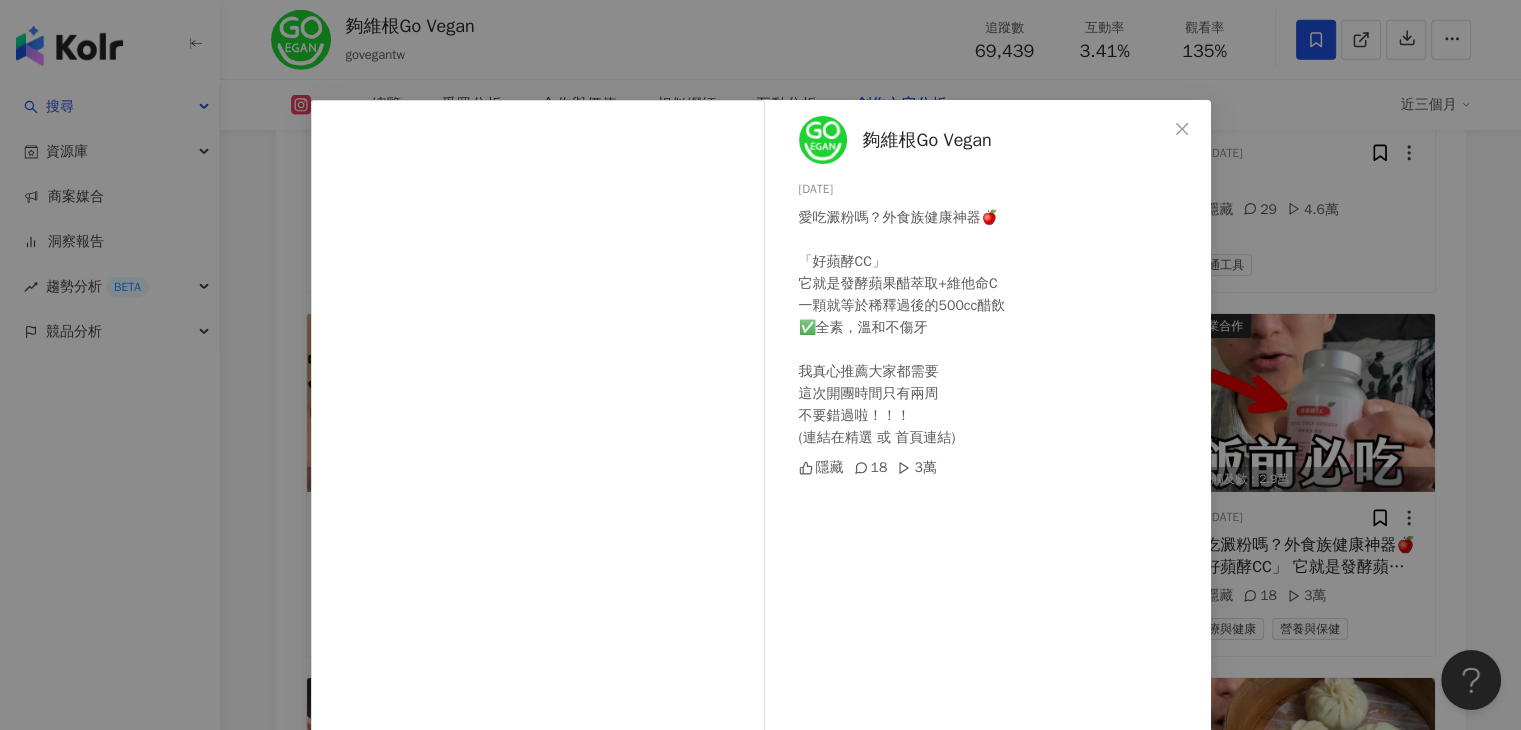 click on "愛吃澱粉嗎？外食族健康神器🍎
「好蘋酵CC」
它就是發酵蘋果醋萃取+維他命C
一顆就等於稀釋過後的500cc醋飲
✅全素，溫和不傷牙
我真心推薦大家都需要
這次開團時間只有兩周
不要錯過啦！！！
(連結在精選 或 首頁連結)" at bounding box center (997, 328) 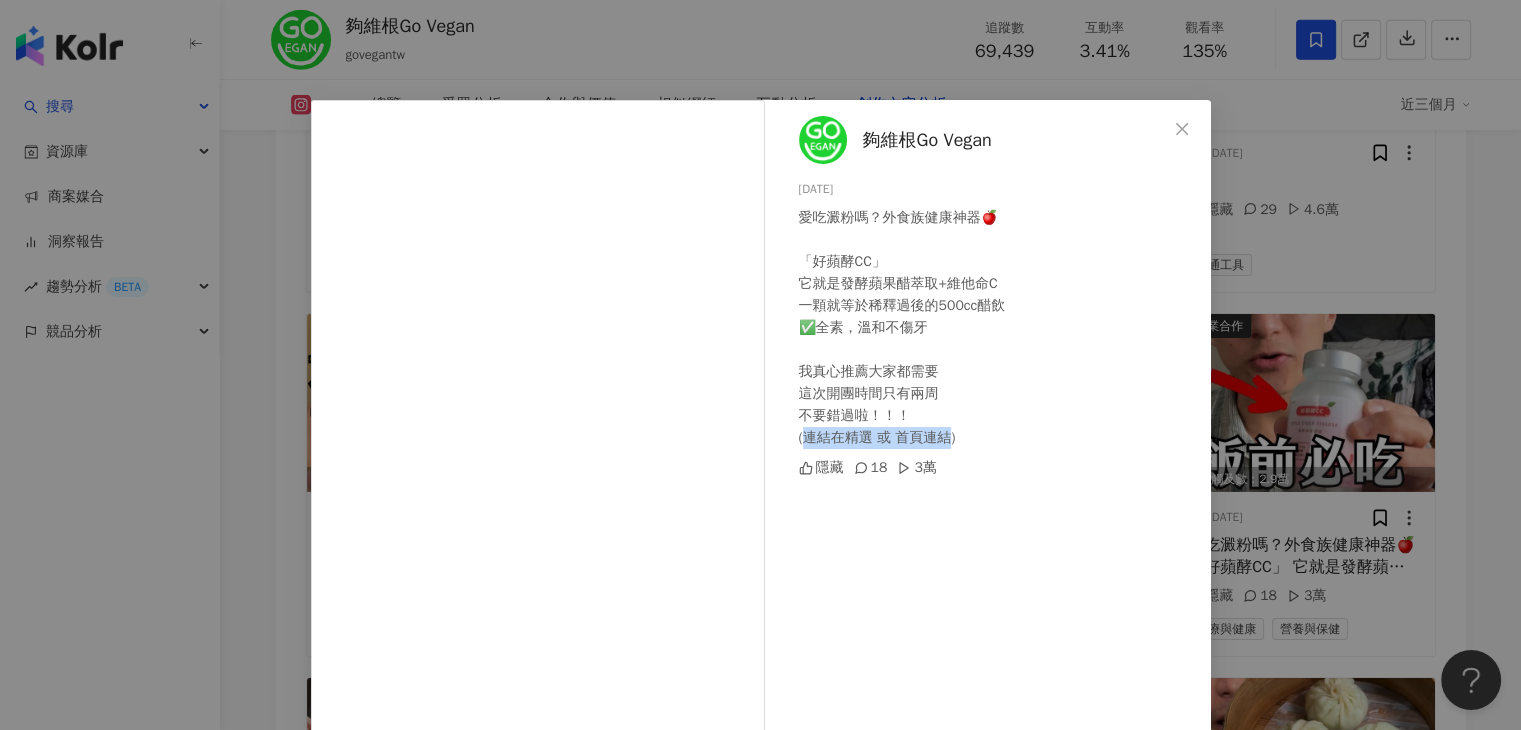 drag, startPoint x: 800, startPoint y: 440, endPoint x: 941, endPoint y: 431, distance: 141.28694 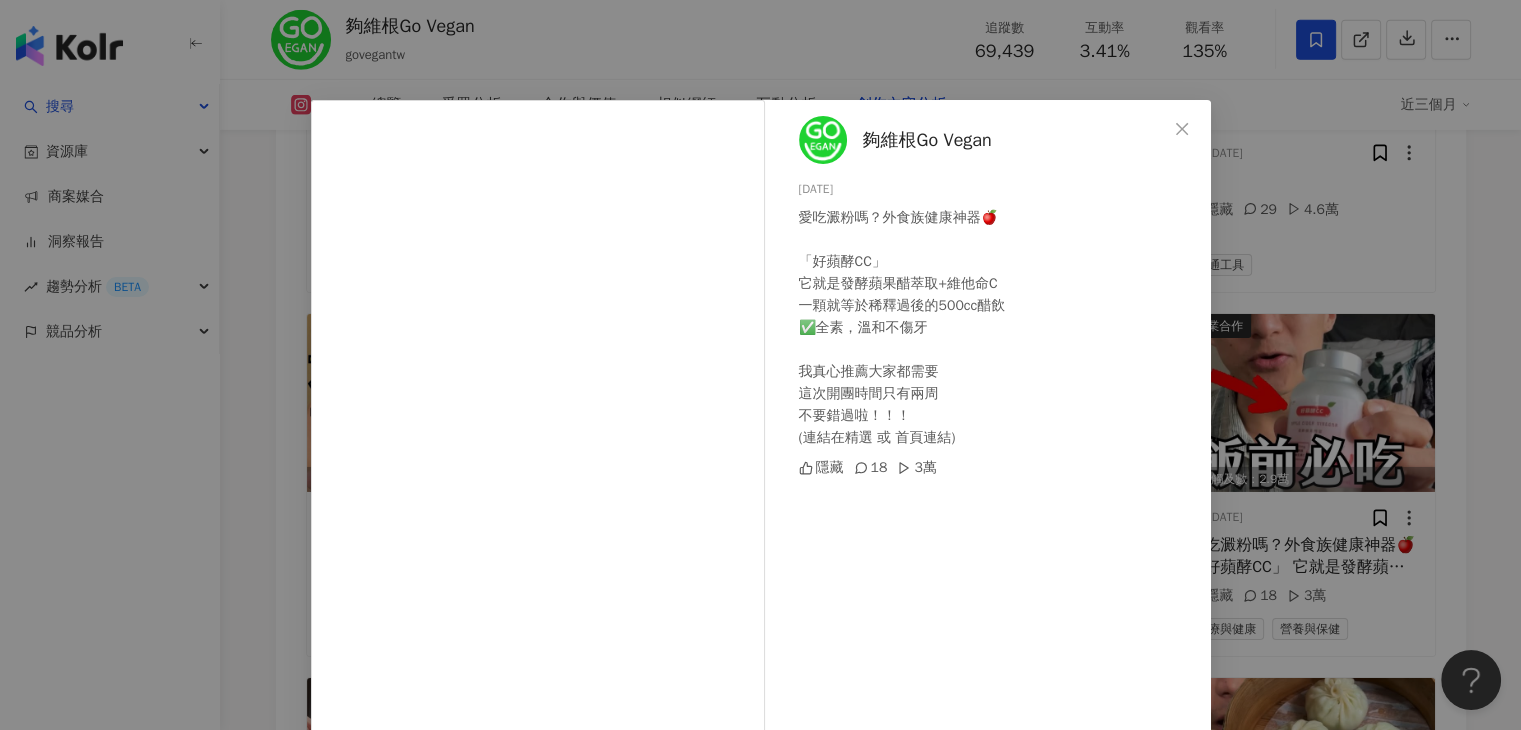 click on "愛吃澱粉嗎？外食族健康神器🍎
「好蘋酵CC」
它就是發酵蘋果醋萃取+維他命C
一顆就等於稀釋過後的500cc醋飲
✅全素，溫和不傷牙
我真心推薦大家都需要
這次開團時間只有兩周
不要錯過啦！！！
(連結在精選 或 首頁連結)" at bounding box center (997, 328) 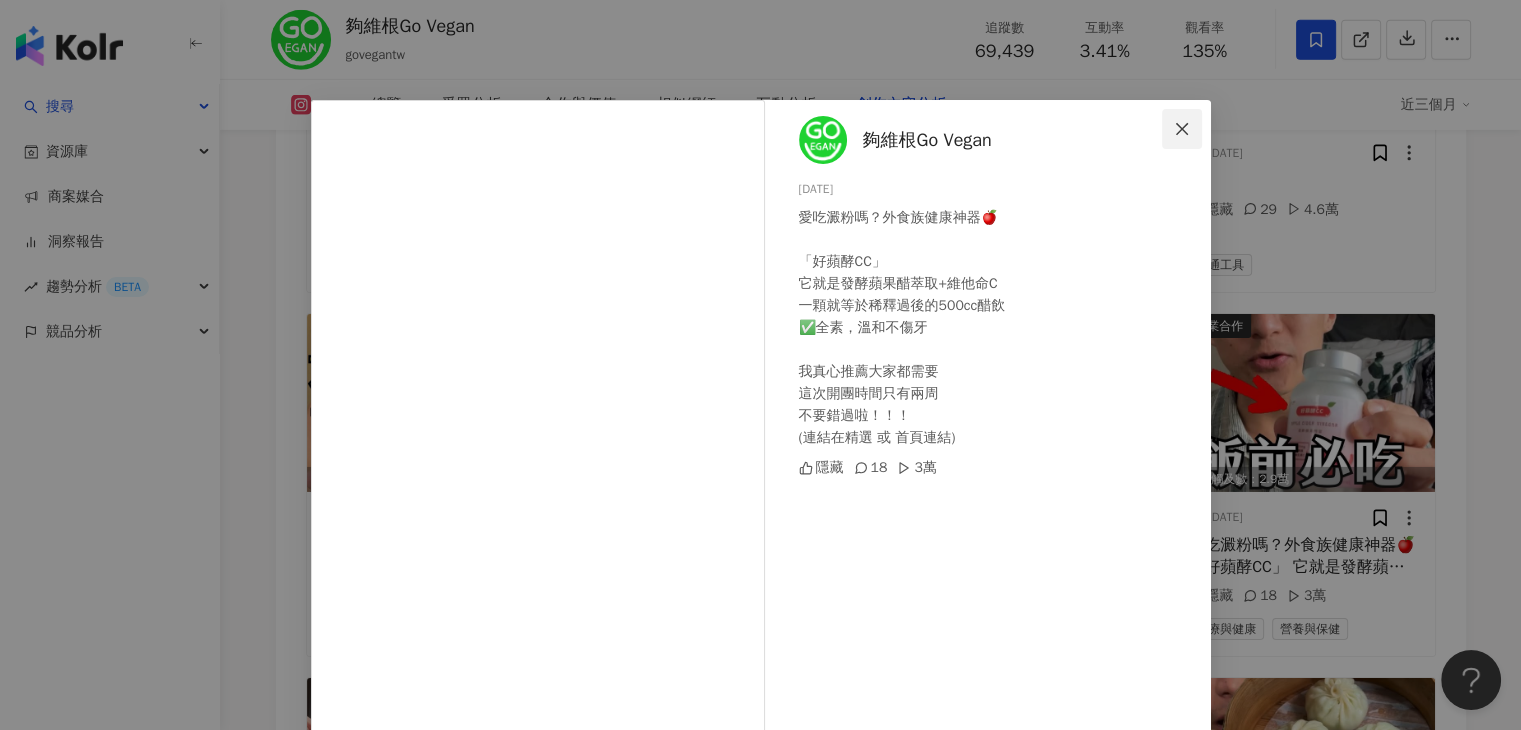 click 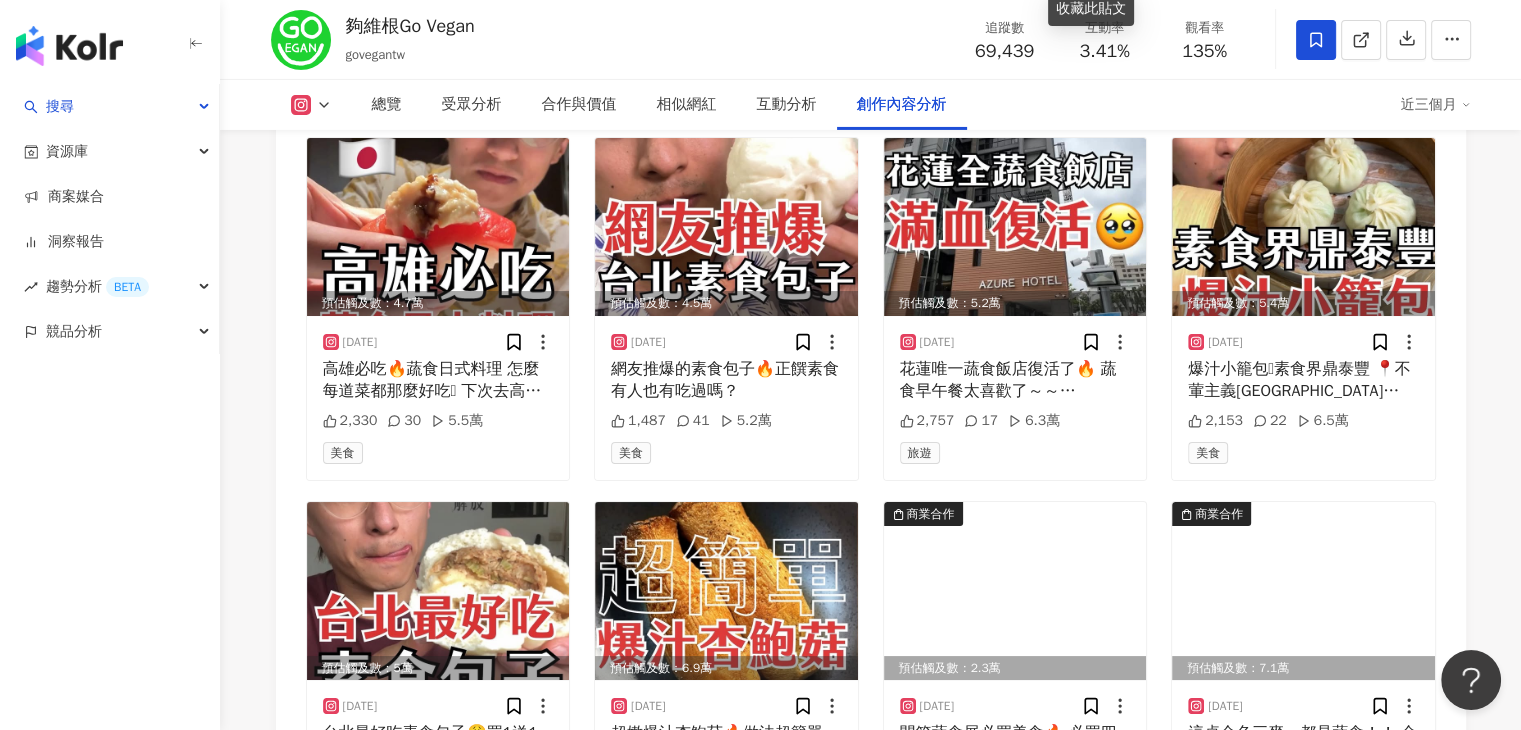 scroll, scrollTop: 6830, scrollLeft: 0, axis: vertical 